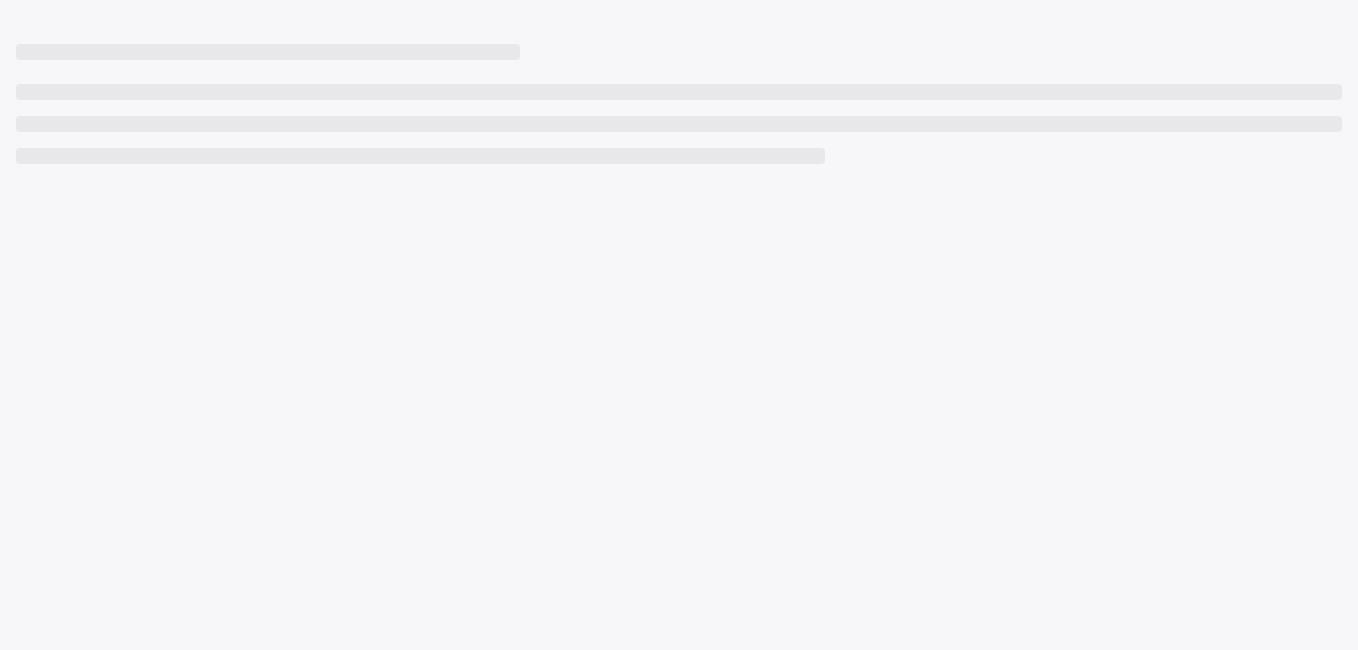 scroll, scrollTop: 0, scrollLeft: 0, axis: both 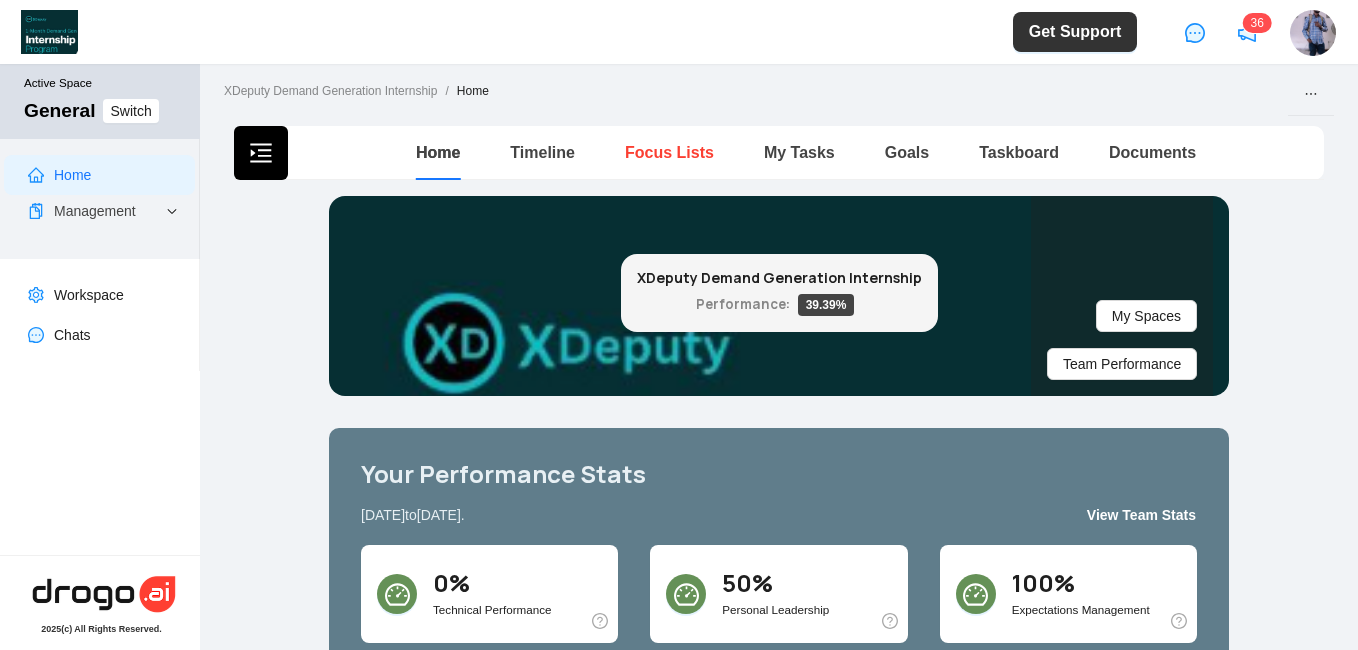 click on "Focus Lists" at bounding box center (669, 152) 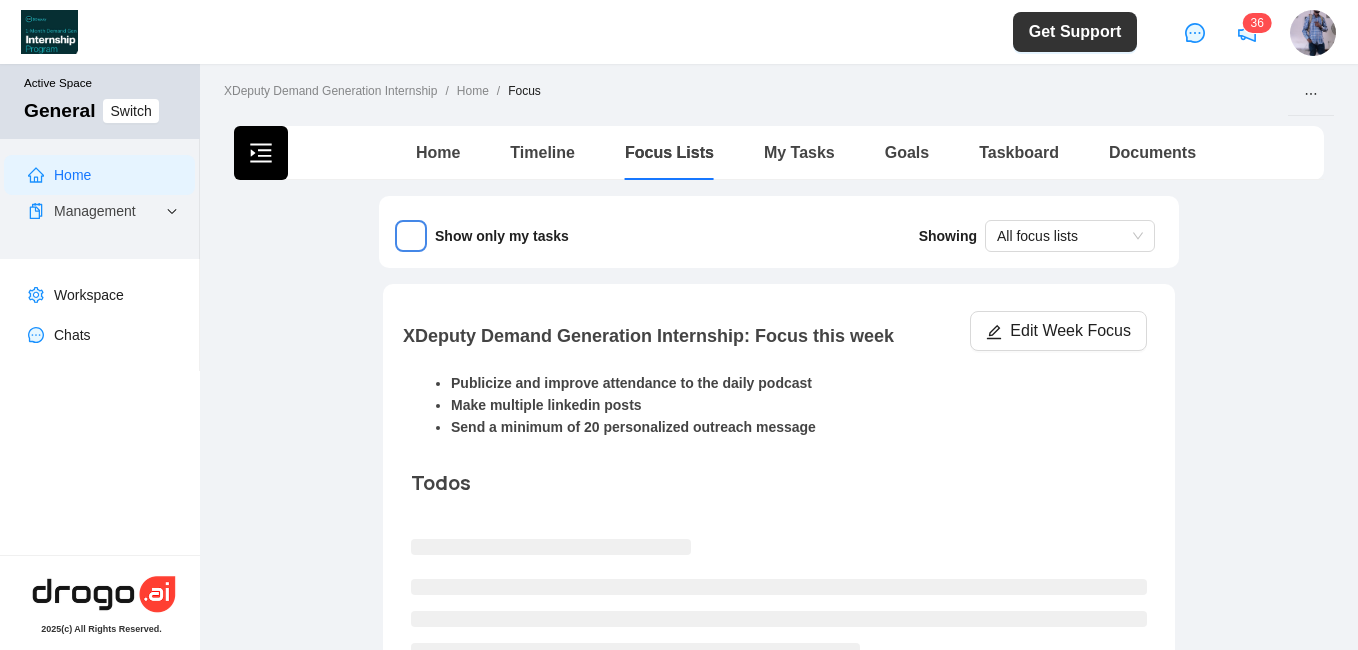 type 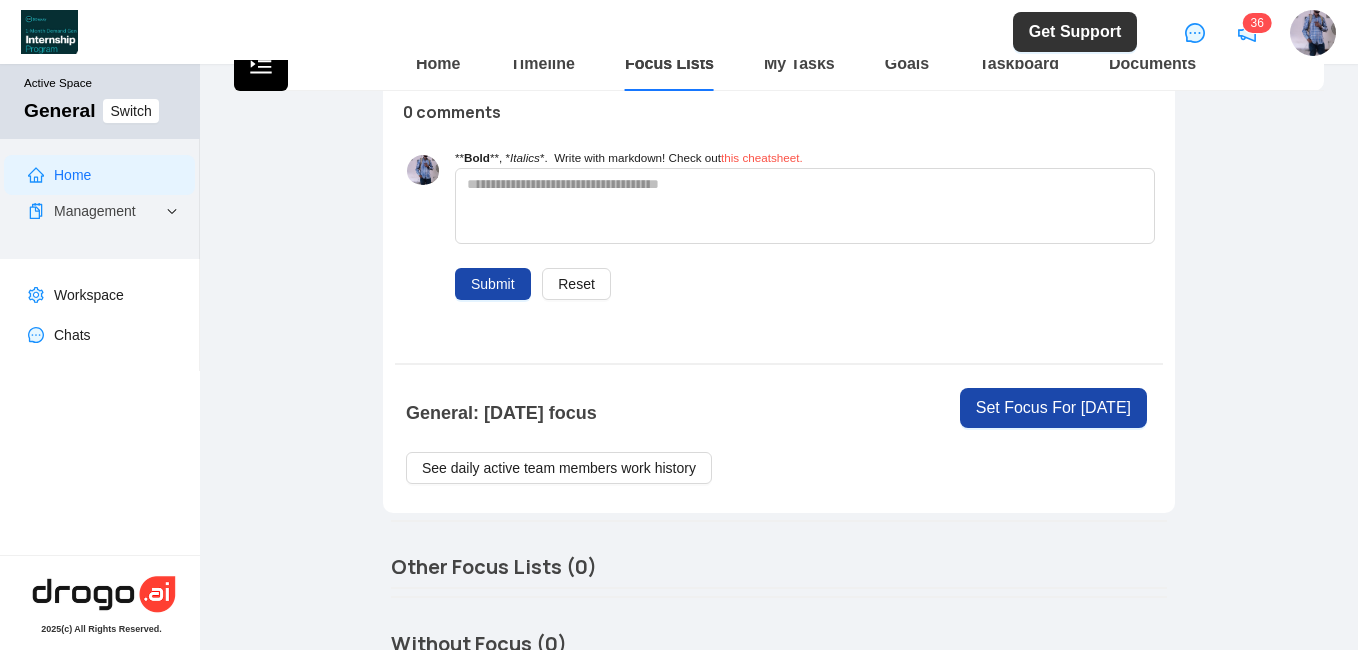 scroll, scrollTop: 688, scrollLeft: 0, axis: vertical 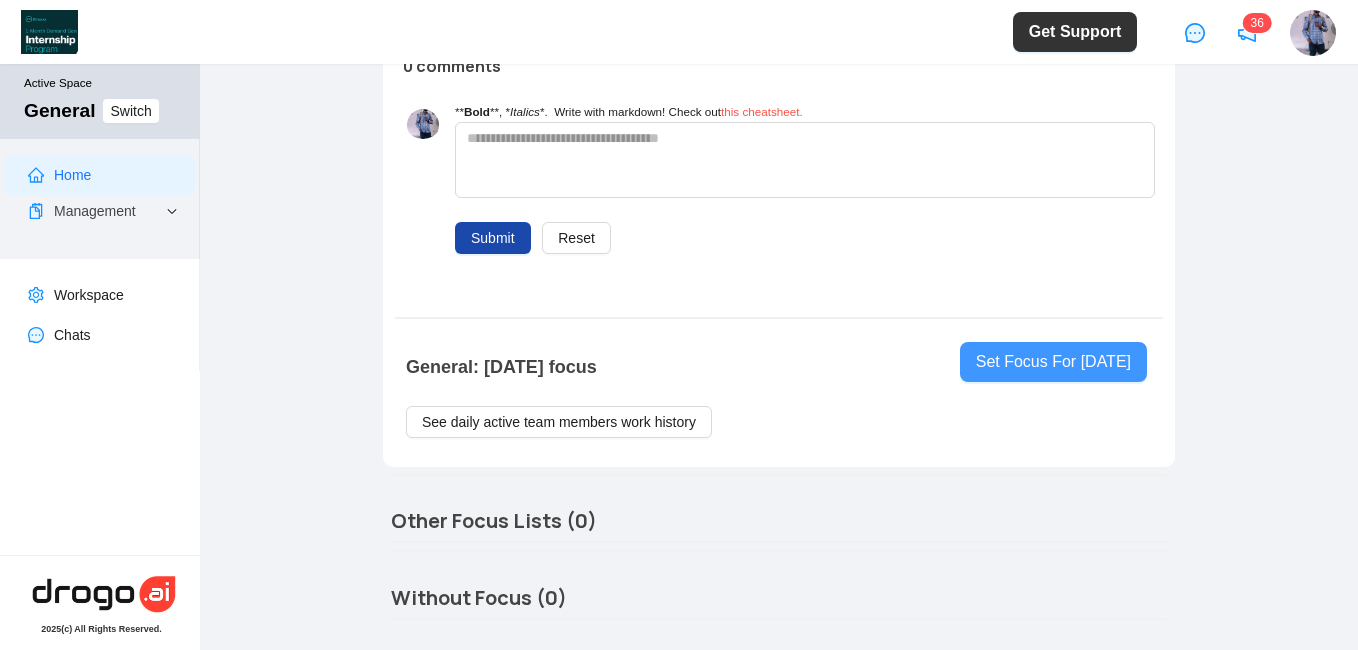 click on "Set Focus For [DATE]" at bounding box center (1053, 362) 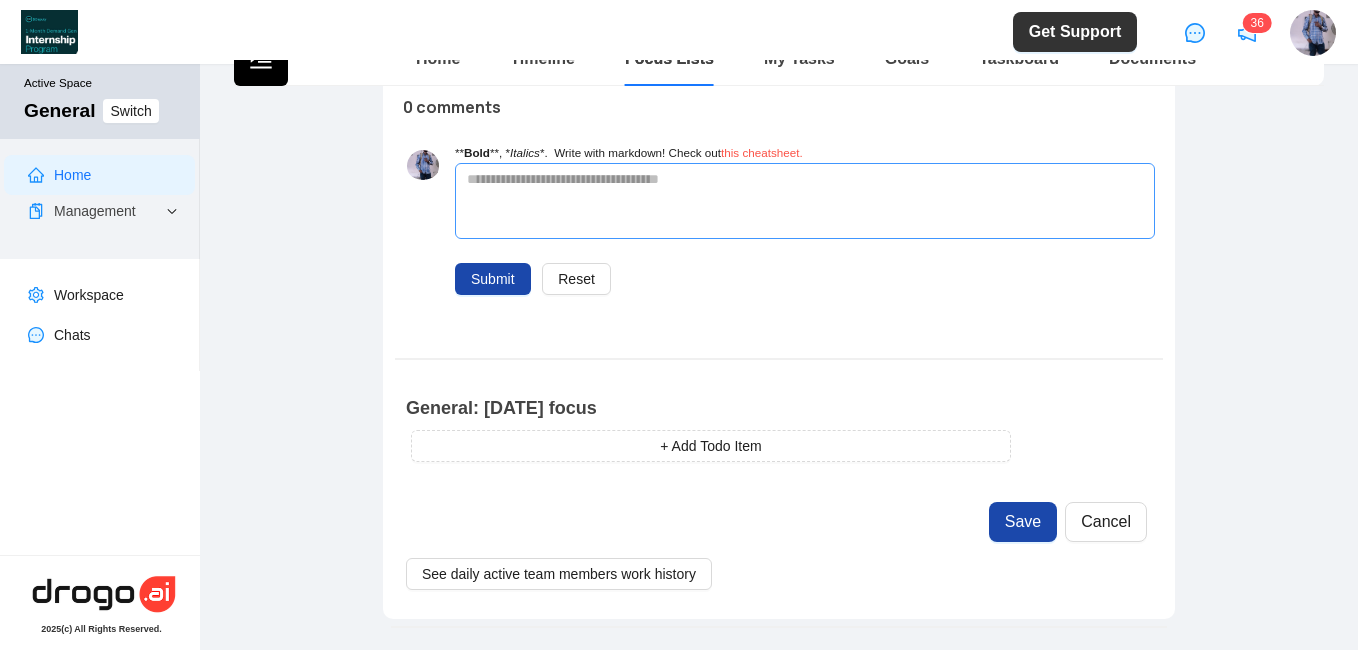scroll, scrollTop: 649, scrollLeft: 0, axis: vertical 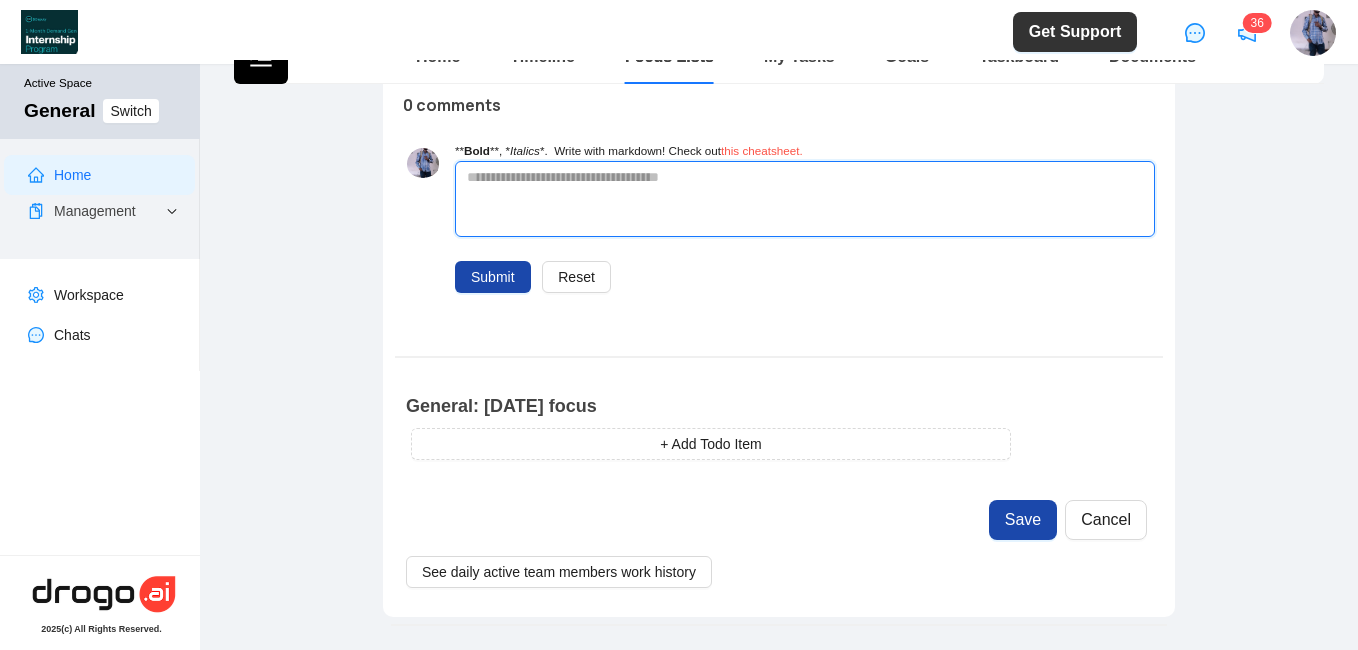 click at bounding box center [805, 199] 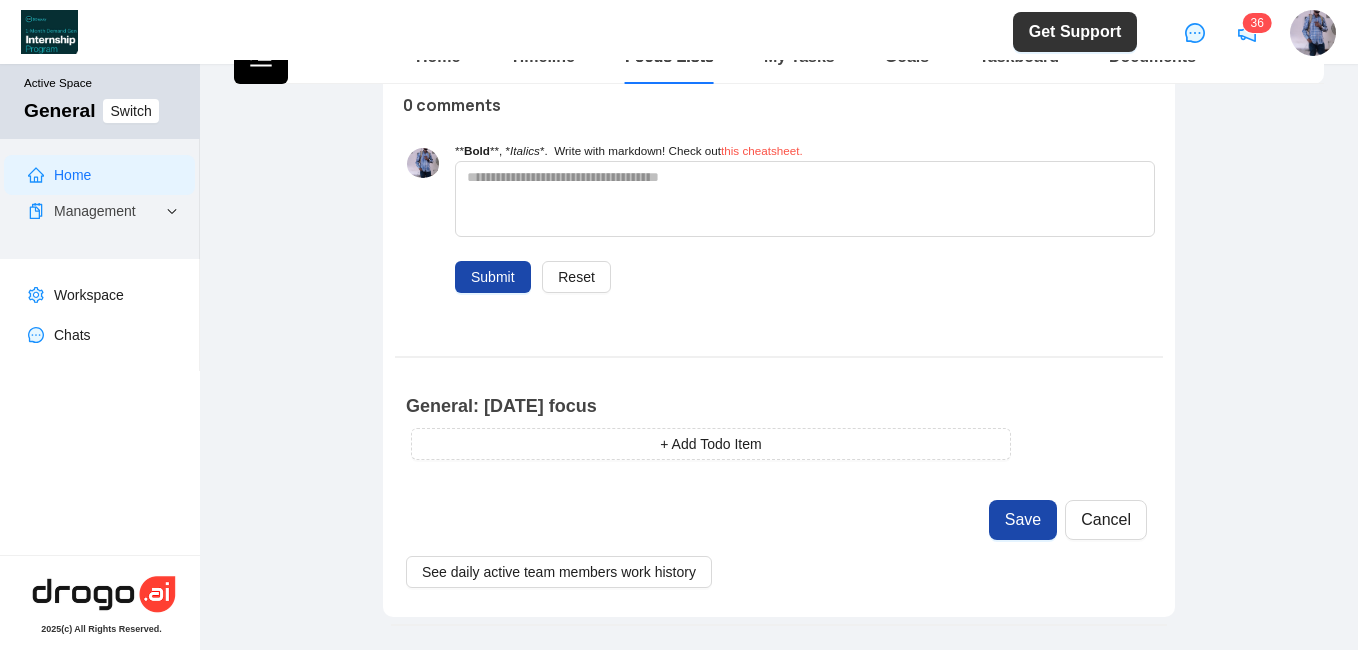 click on "General: [DATE] focus" at bounding box center [684, 401] 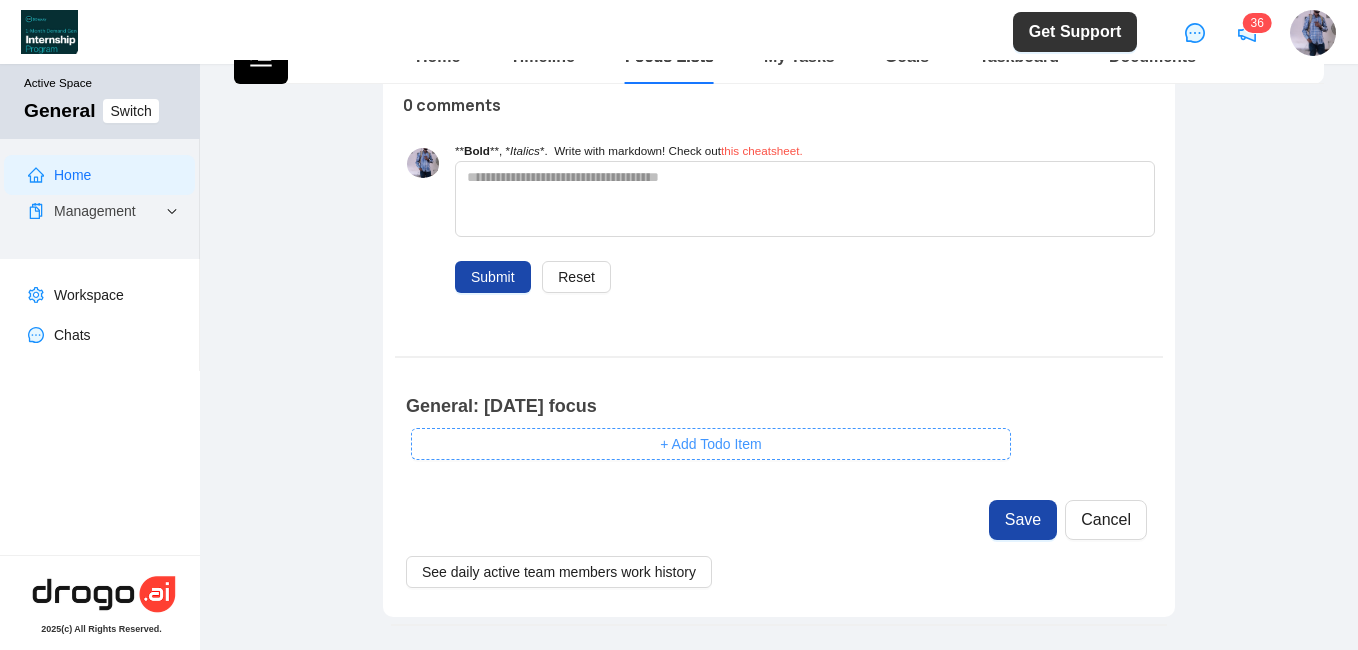click on "+ Add Todo Item" at bounding box center [710, 444] 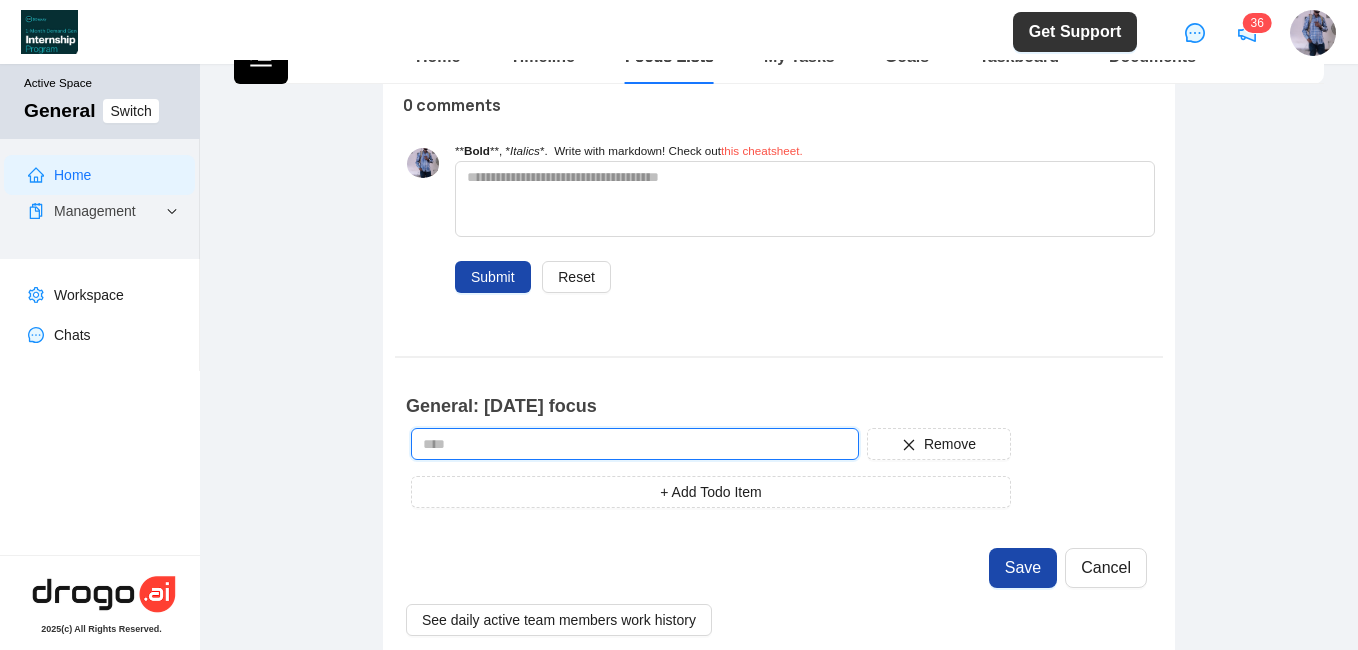 click at bounding box center (635, 444) 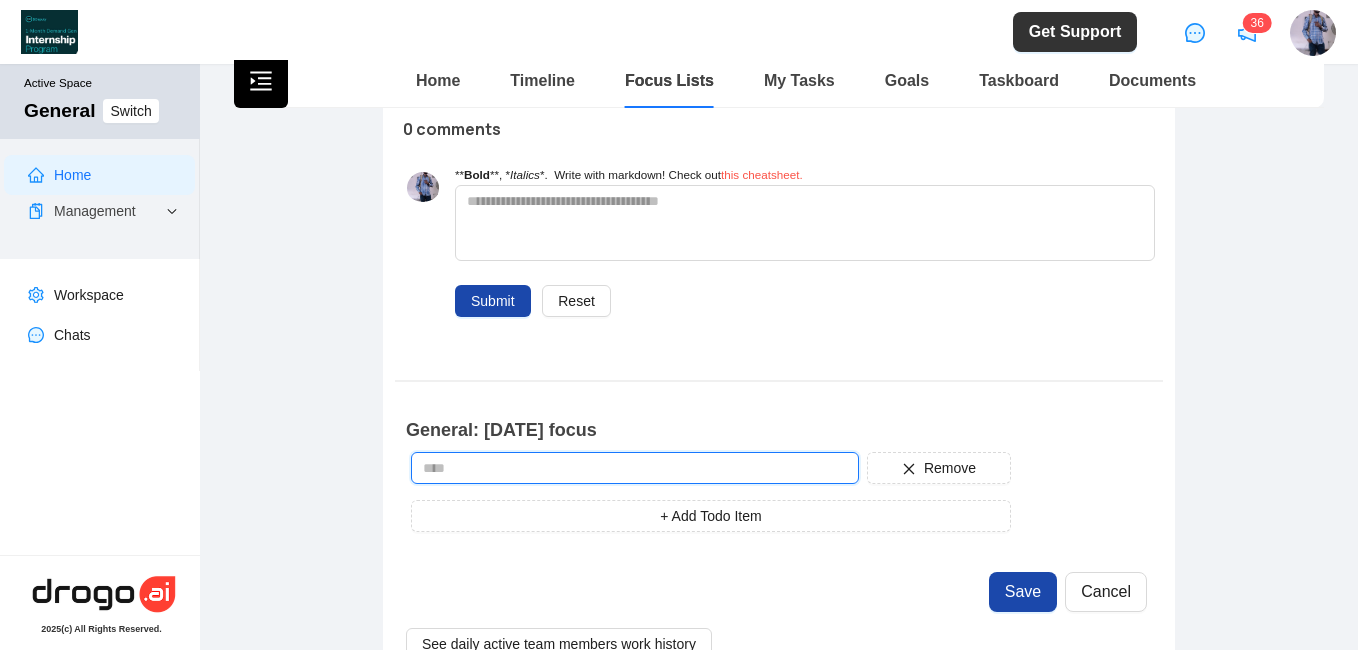 scroll, scrollTop: 615, scrollLeft: 0, axis: vertical 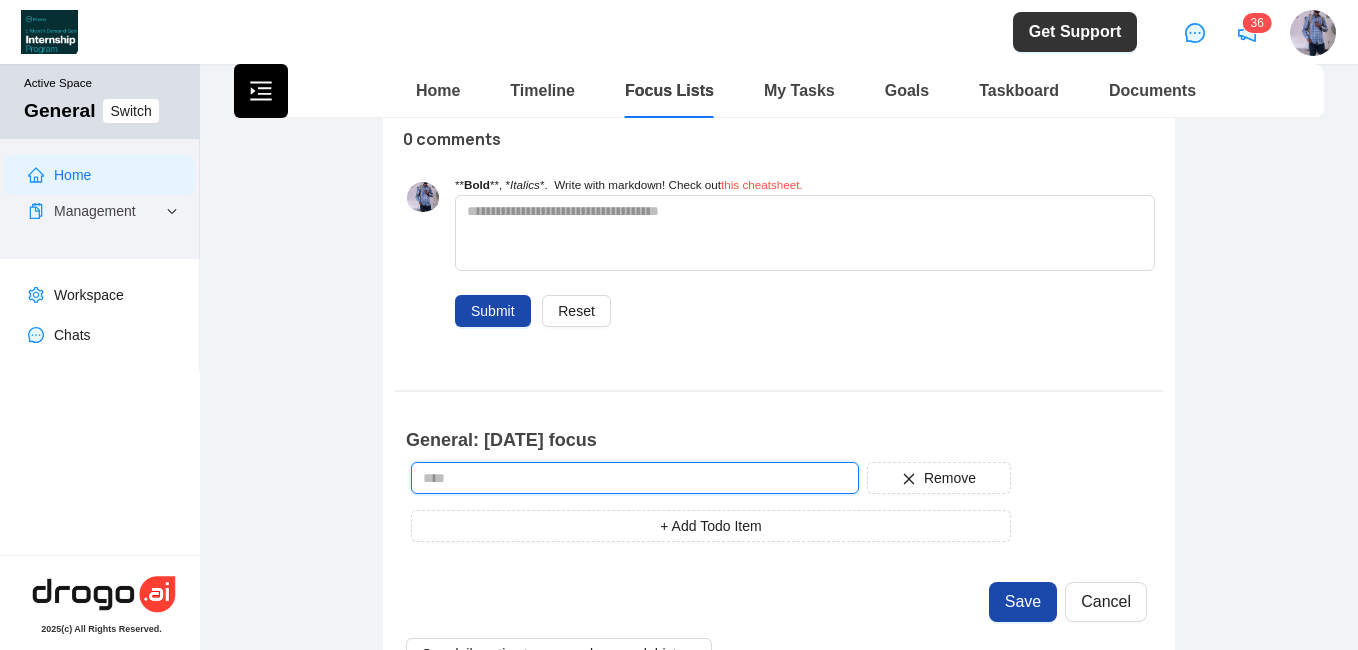 type on "*" 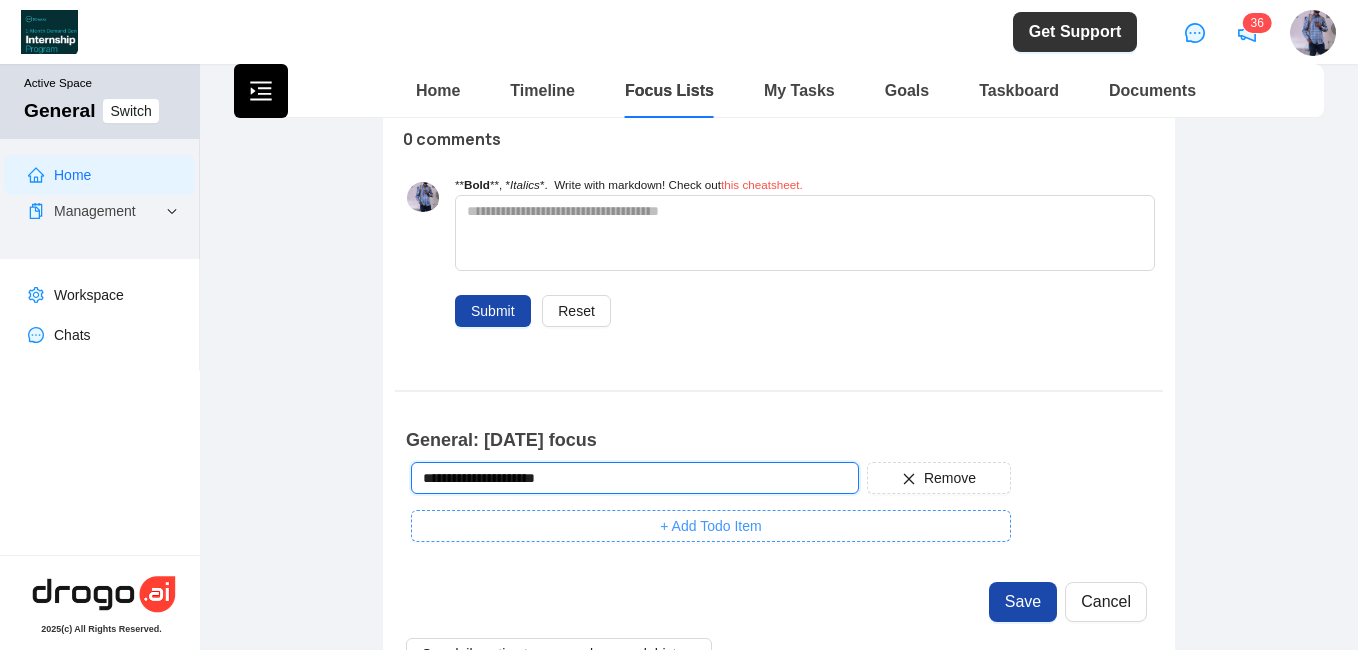 type on "**********" 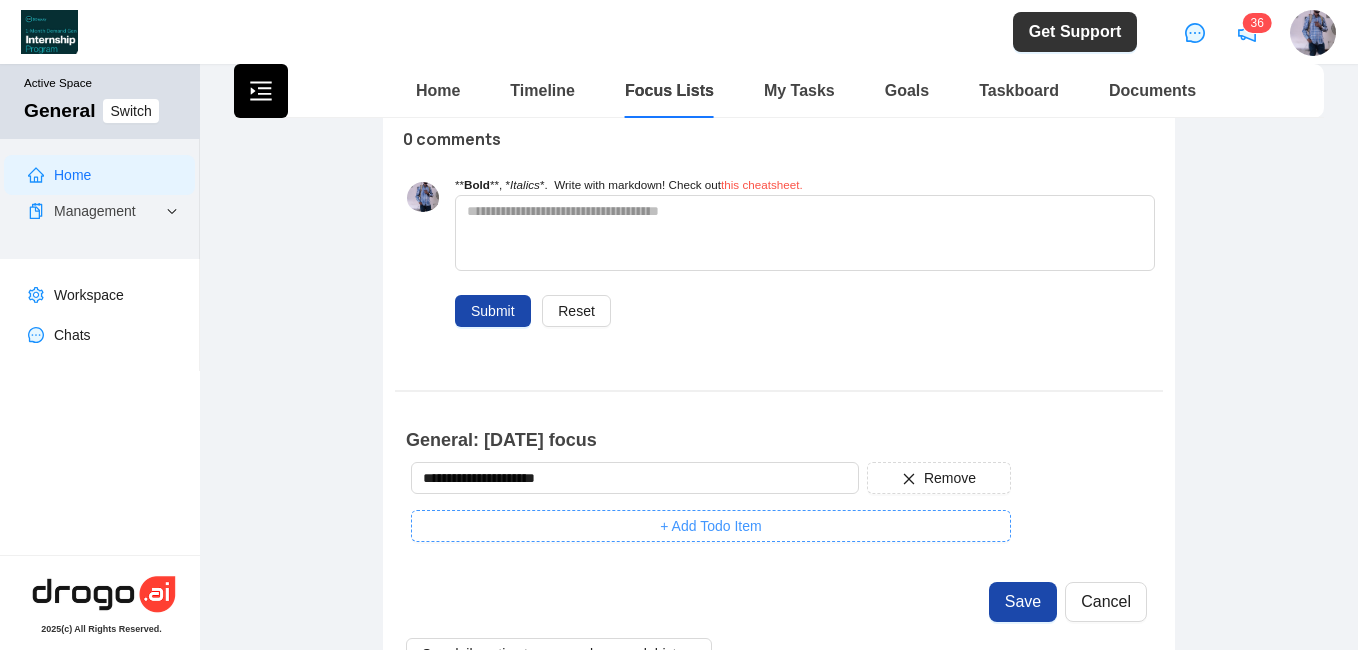 click on "+ Add Todo Item" at bounding box center (711, 526) 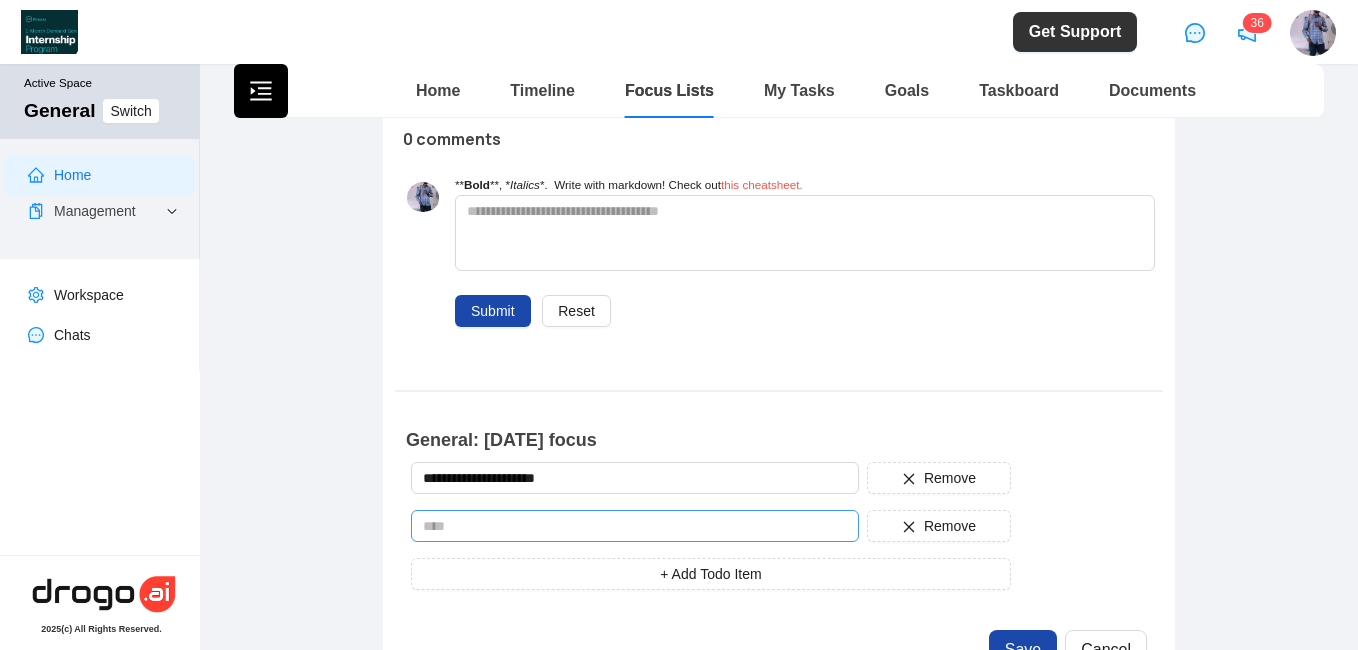 type 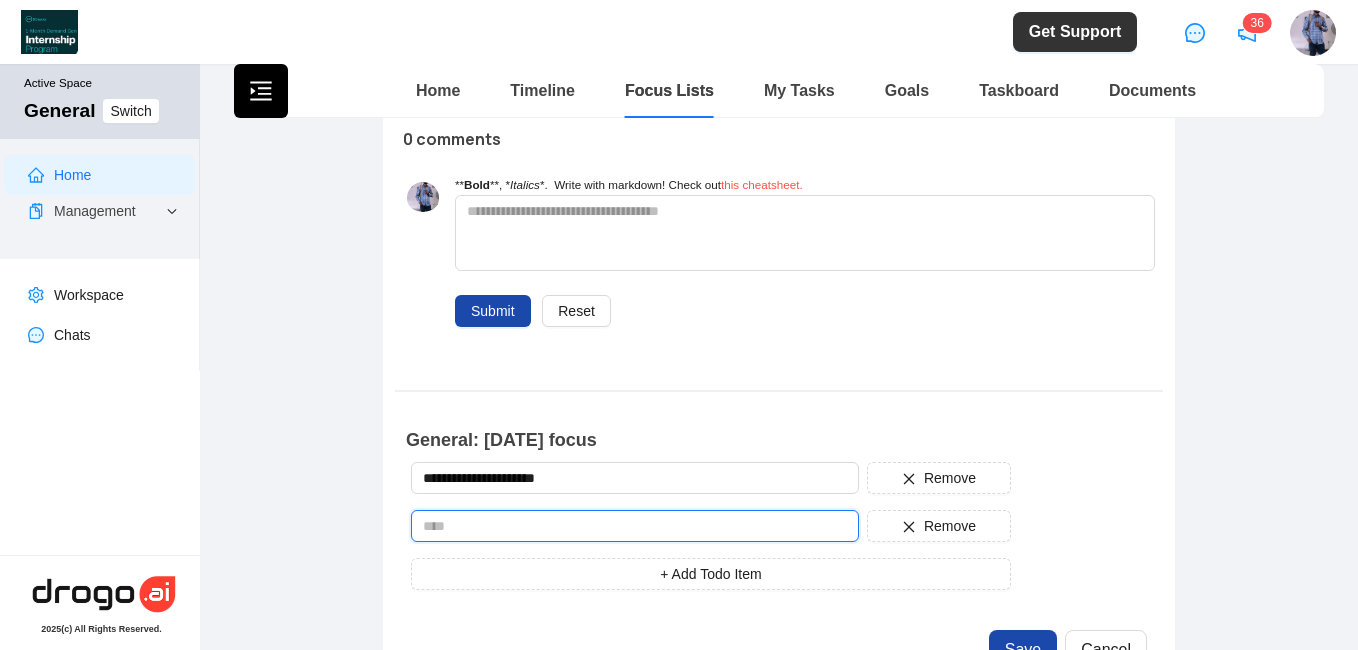 click at bounding box center (635, 526) 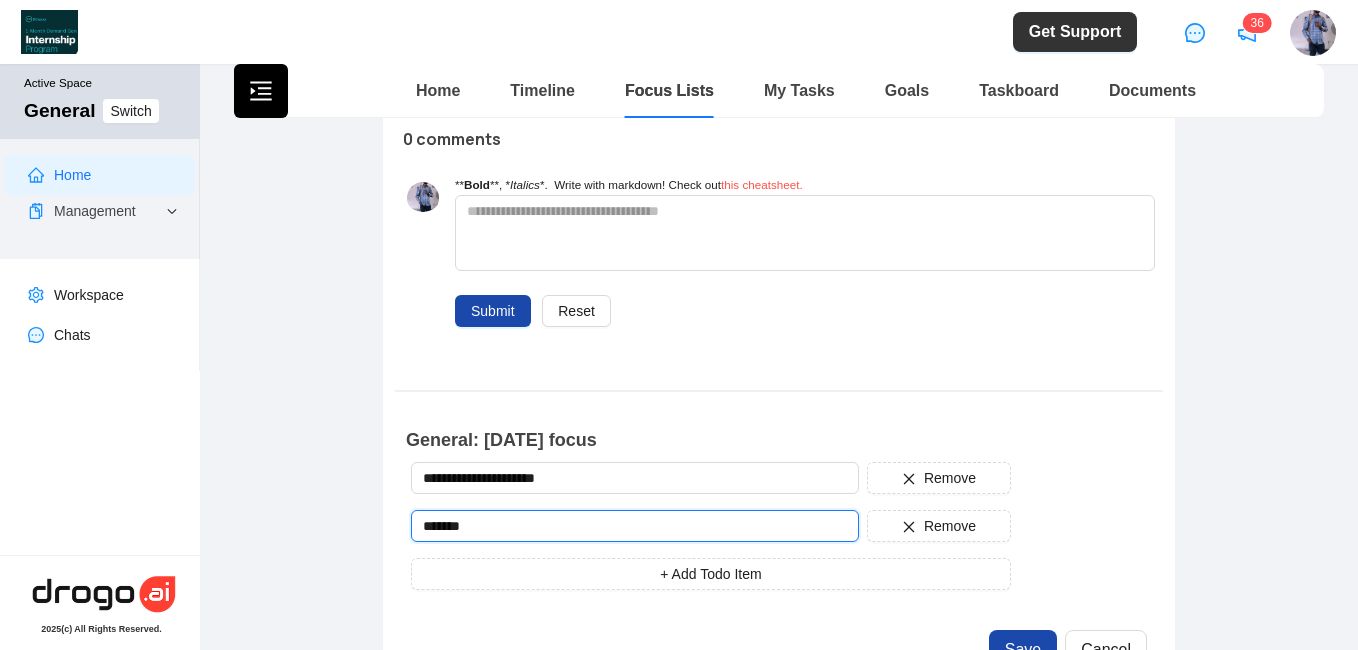 click on "******" at bounding box center (635, 526) 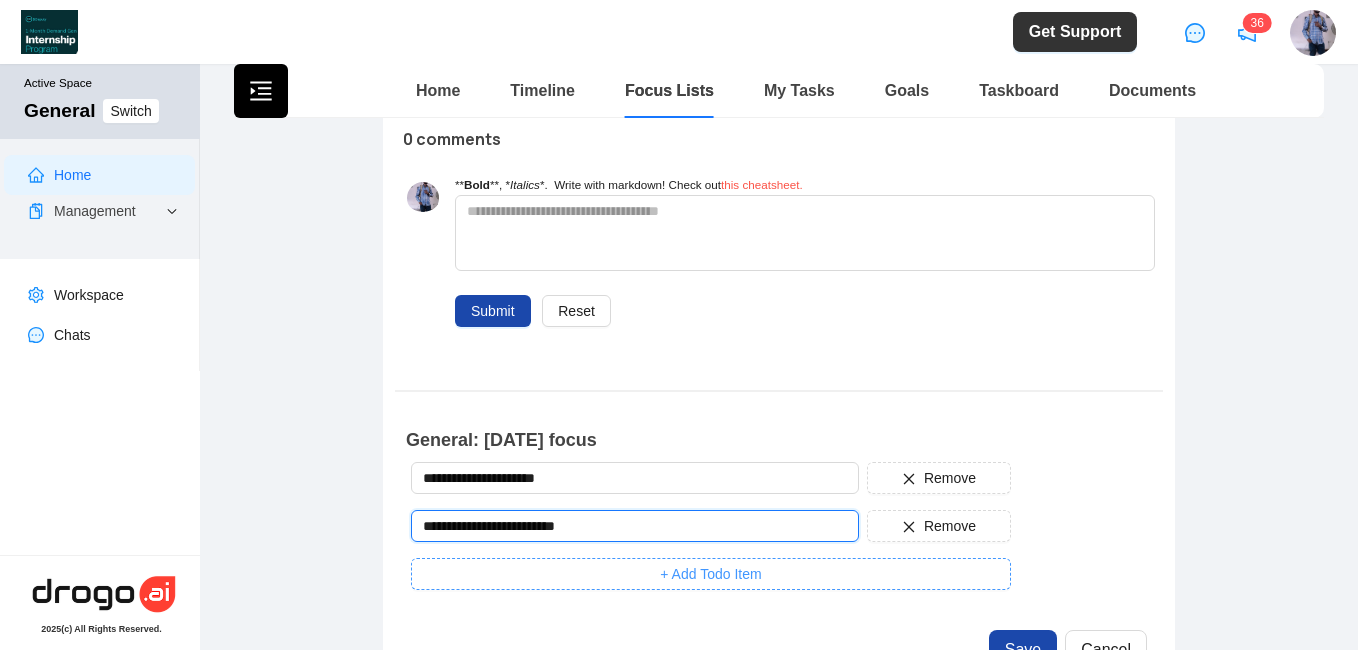 type on "**********" 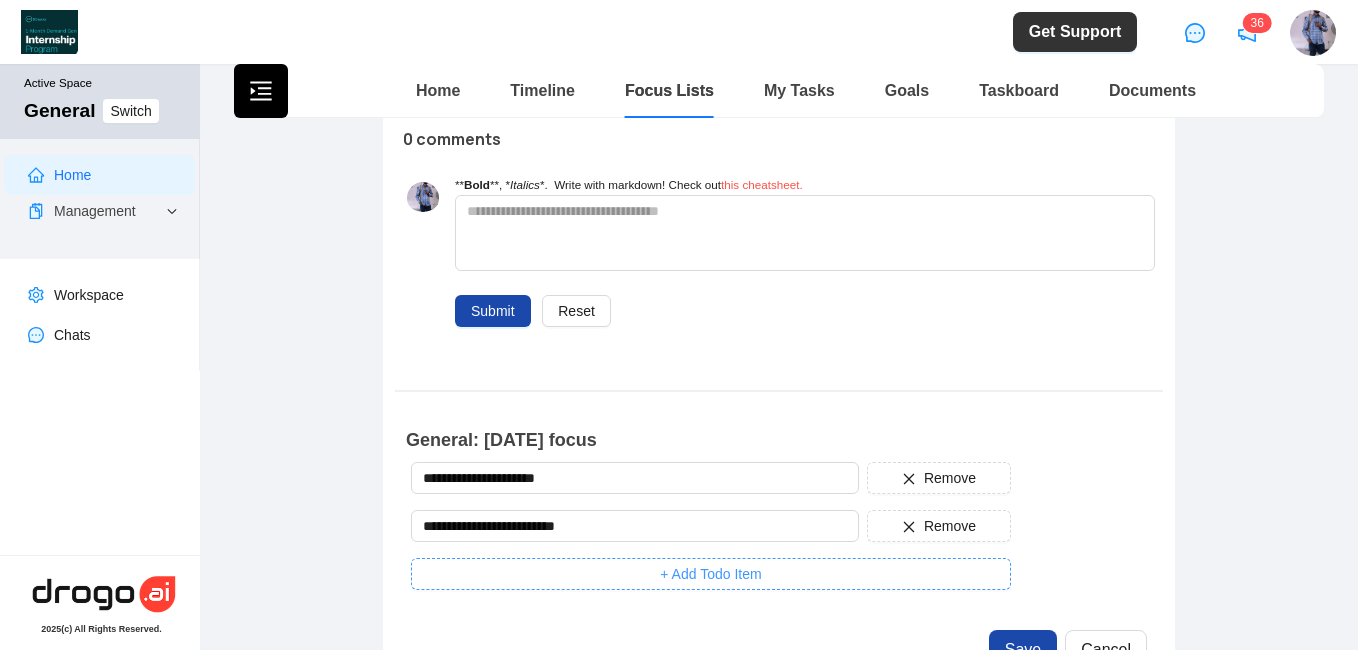 click on "+ Add Todo Item" at bounding box center (710, 574) 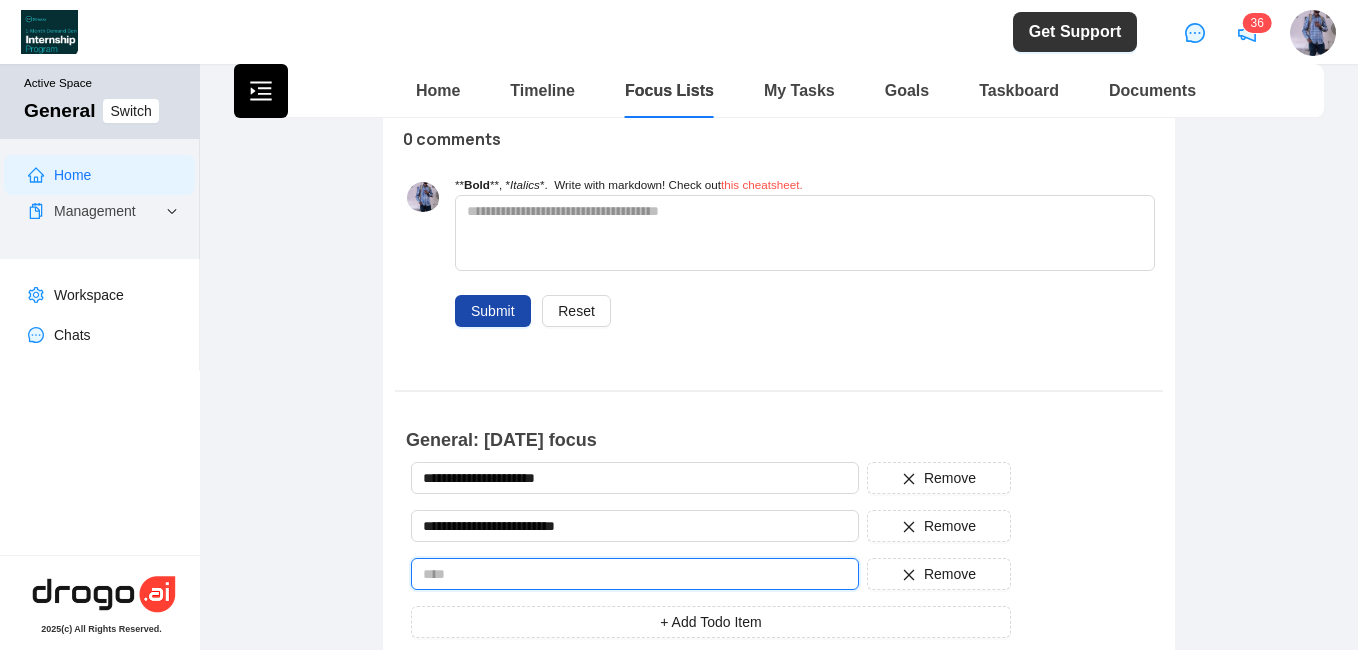 click at bounding box center [635, 574] 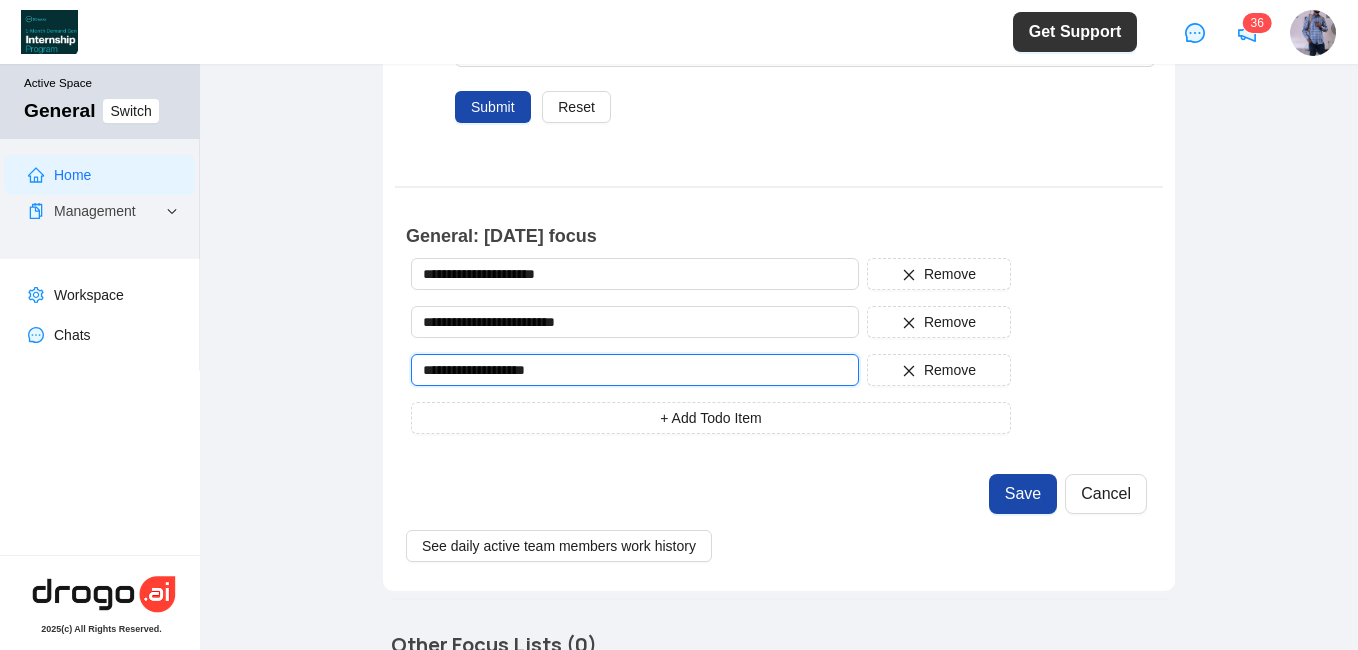 scroll, scrollTop: 820, scrollLeft: 0, axis: vertical 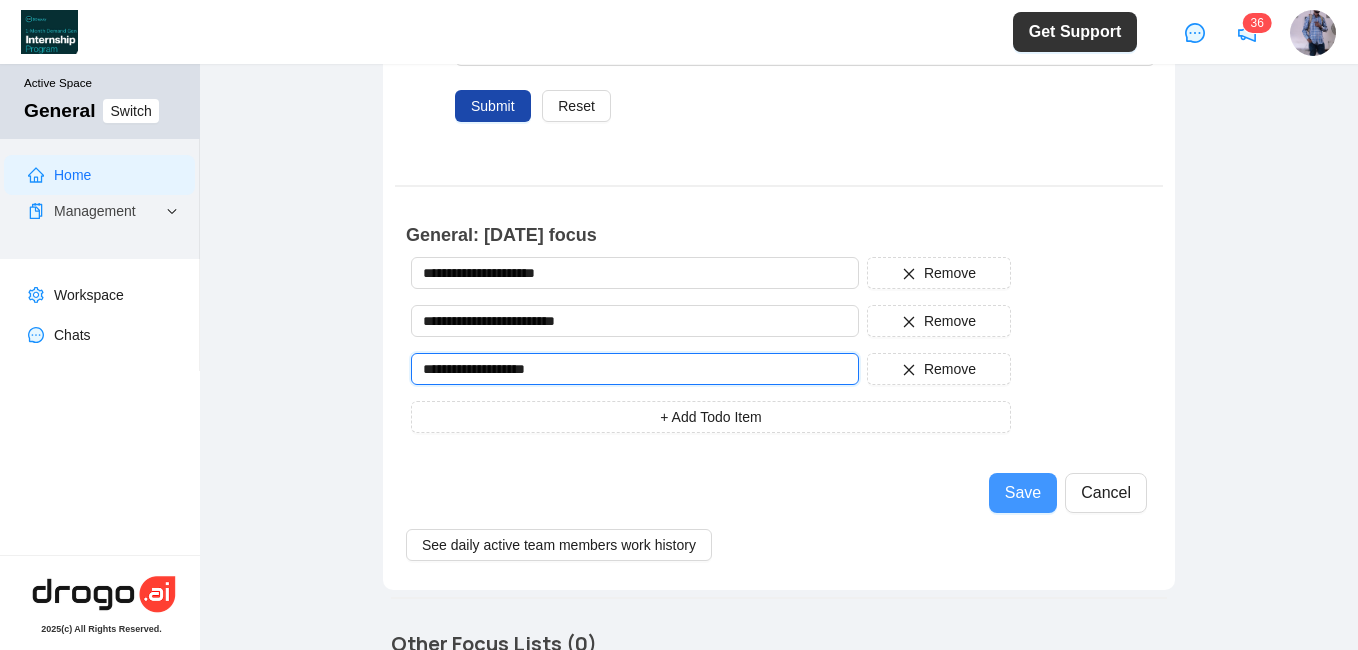 type on "**********" 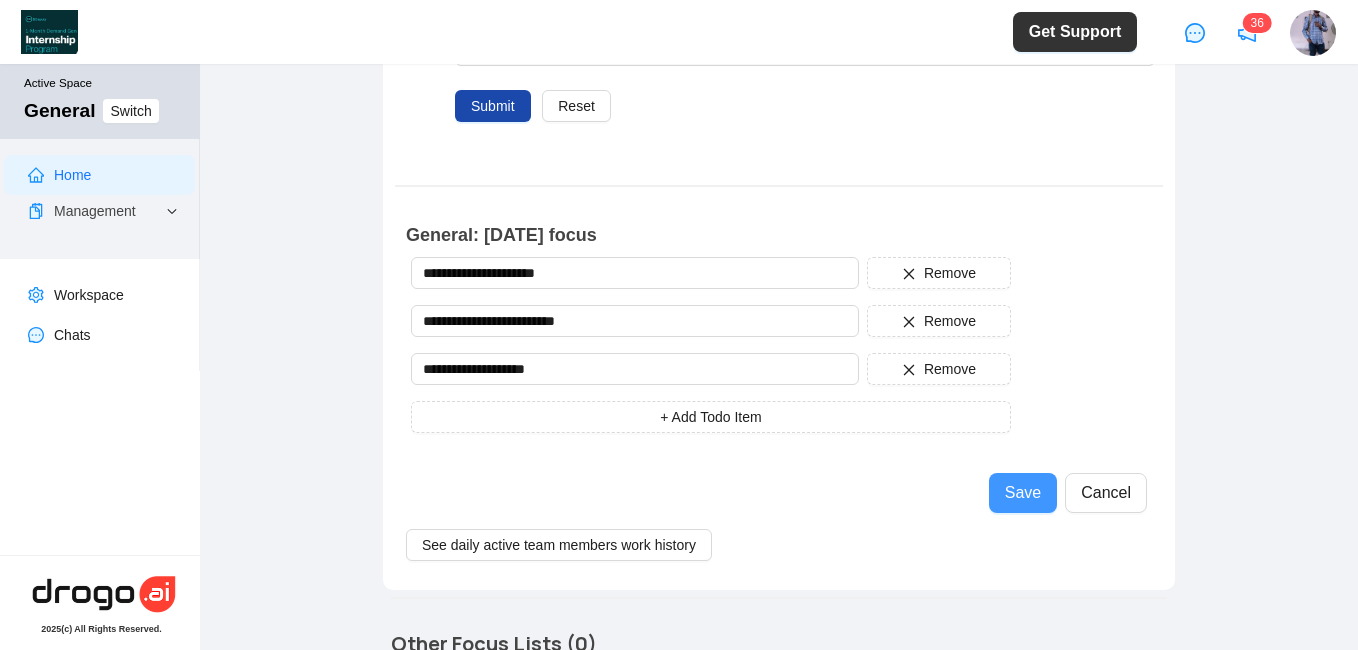click on "Save" at bounding box center (1023, 493) 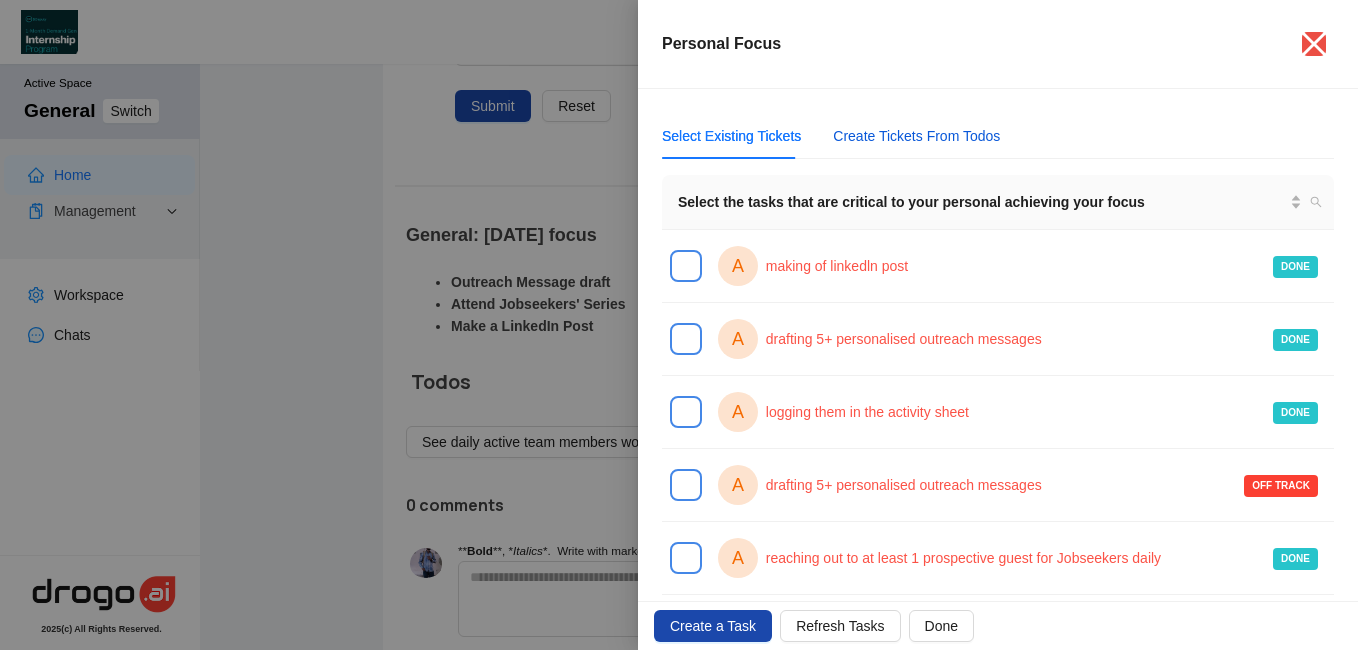 click on "Create Tickets From Todos" at bounding box center [916, 136] 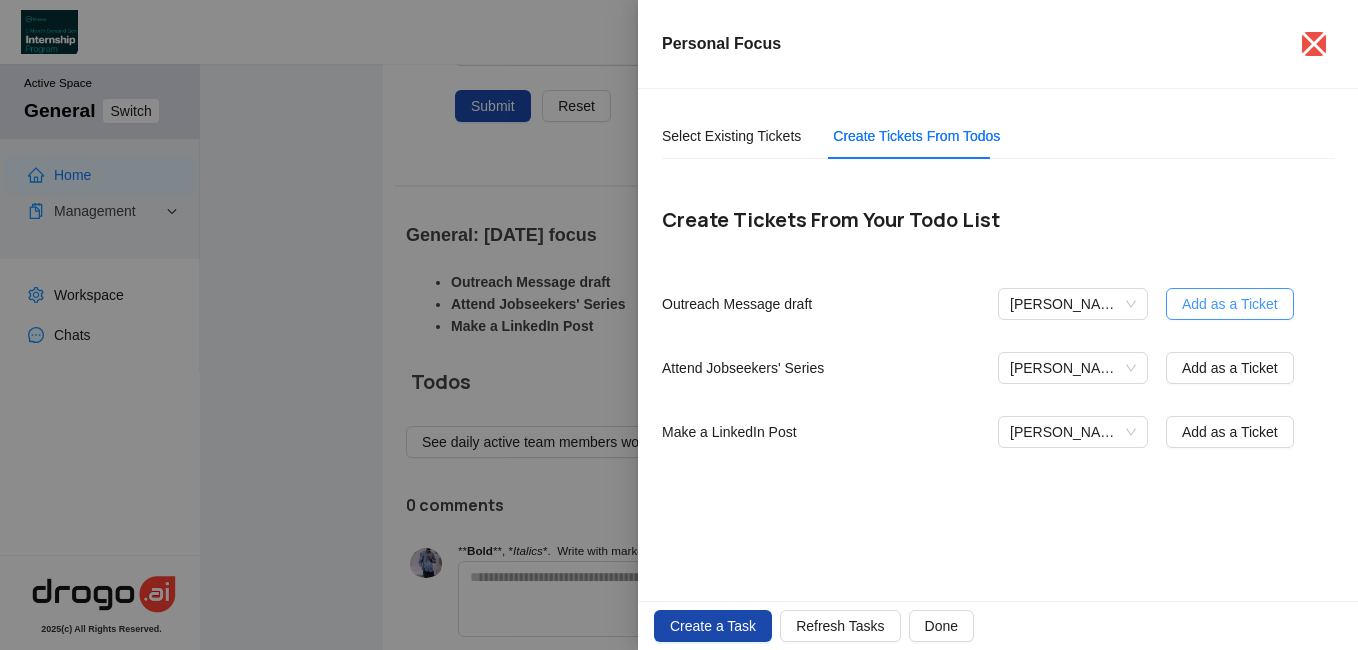 click on "Add as a Ticket" at bounding box center [1230, 304] 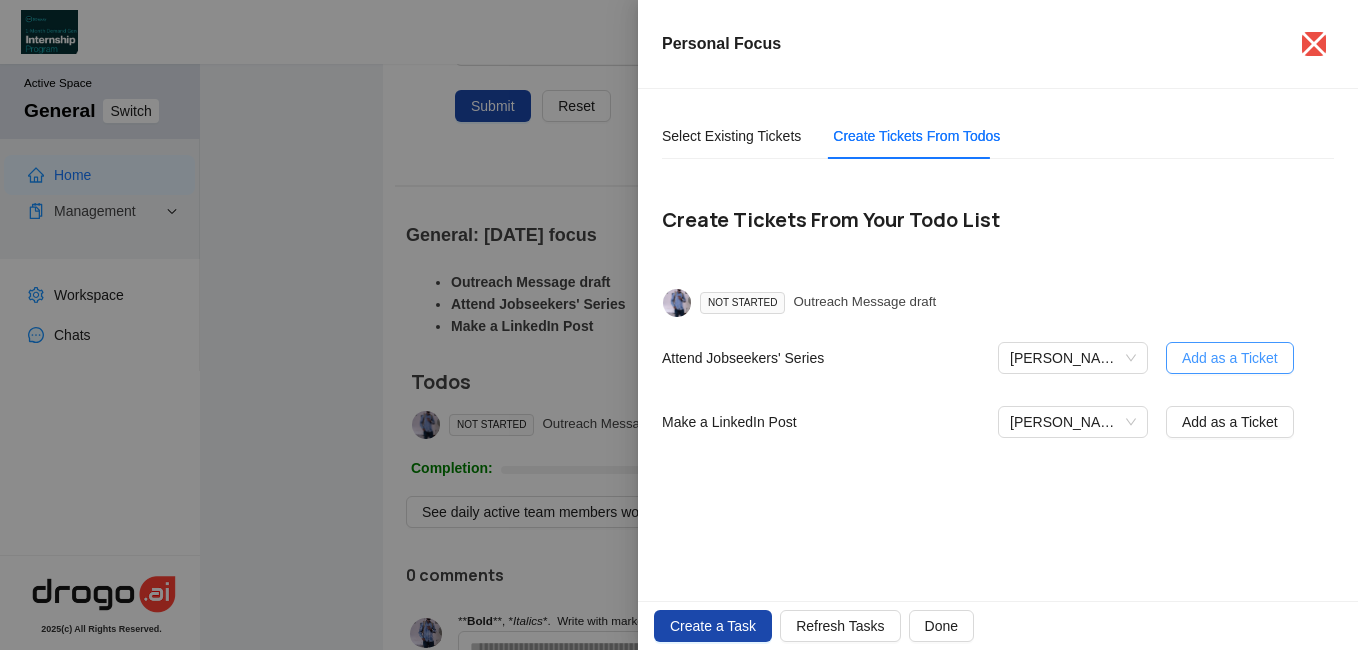 click on "Add as a Ticket" at bounding box center (1230, 358) 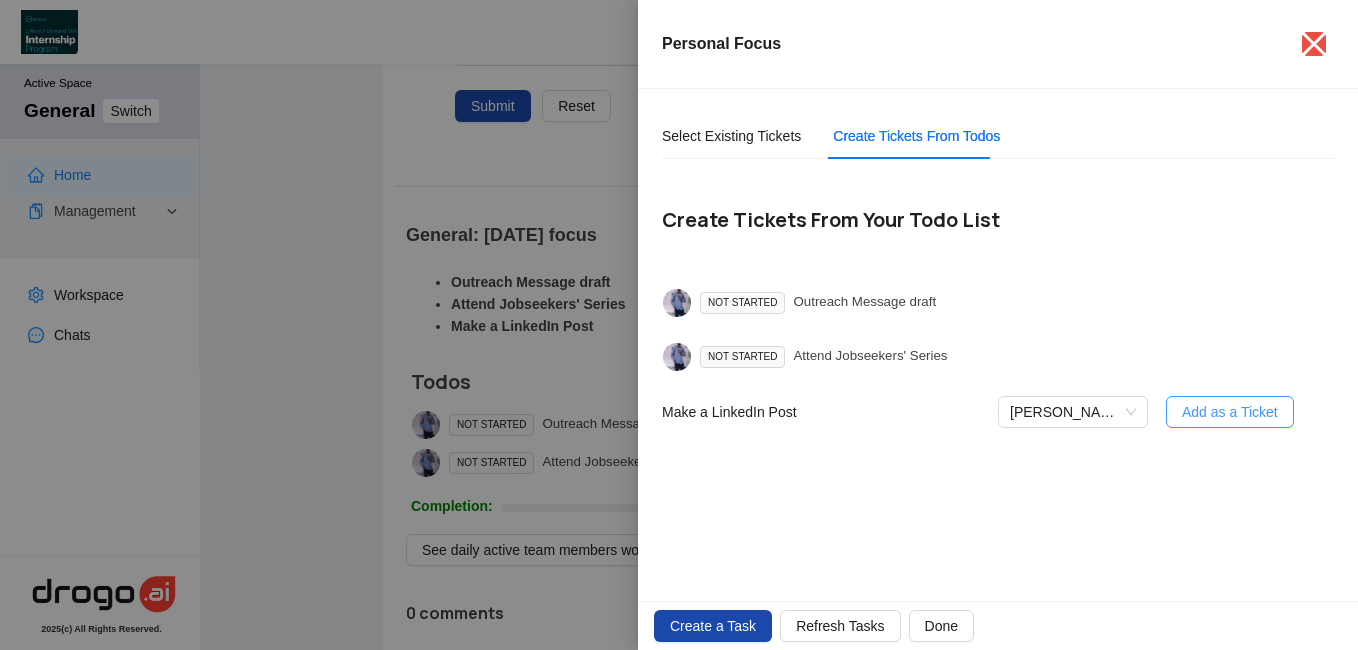 click on "Add as a Ticket" at bounding box center (1230, 412) 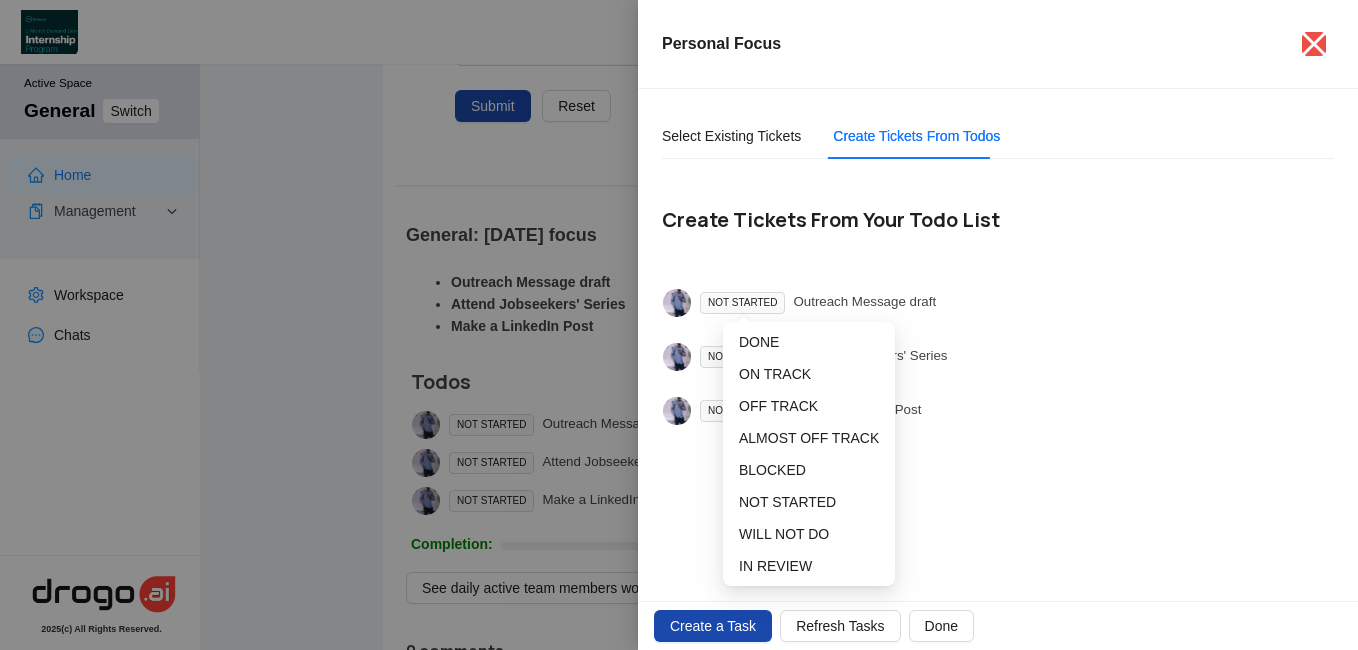 click on "NOT STARTED" at bounding box center [742, 303] 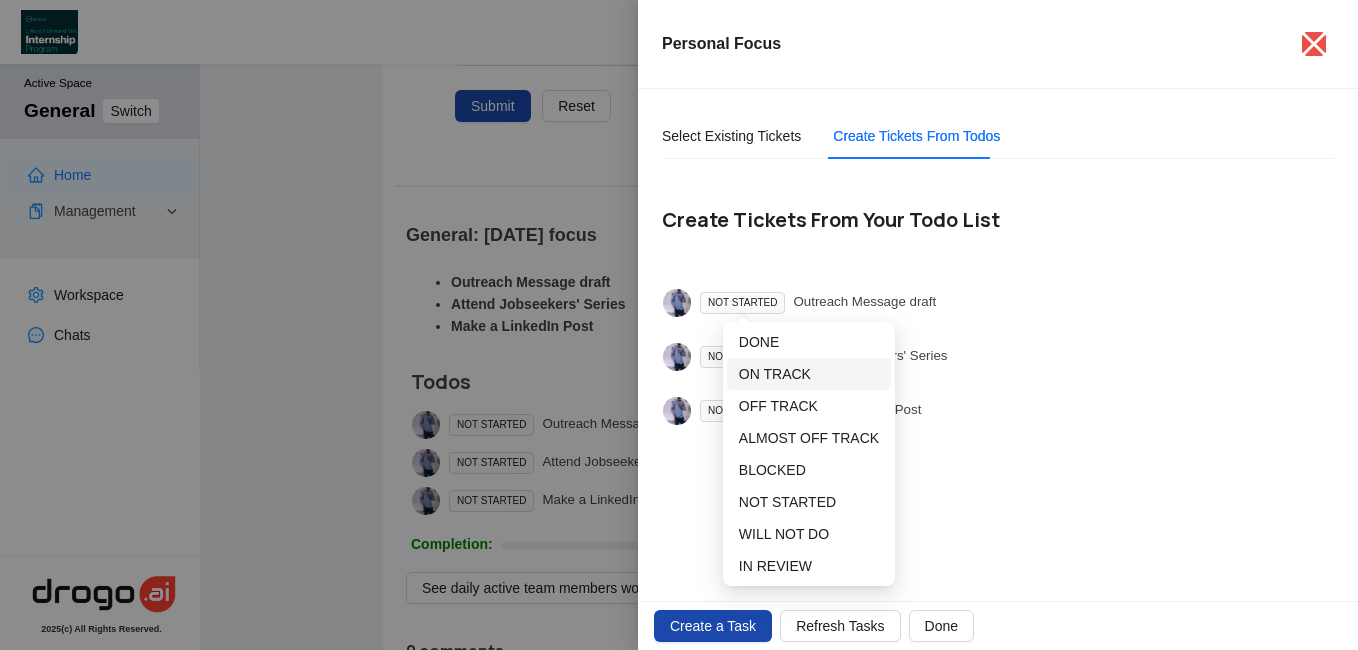 click on "ON TRACK" at bounding box center (775, 374) 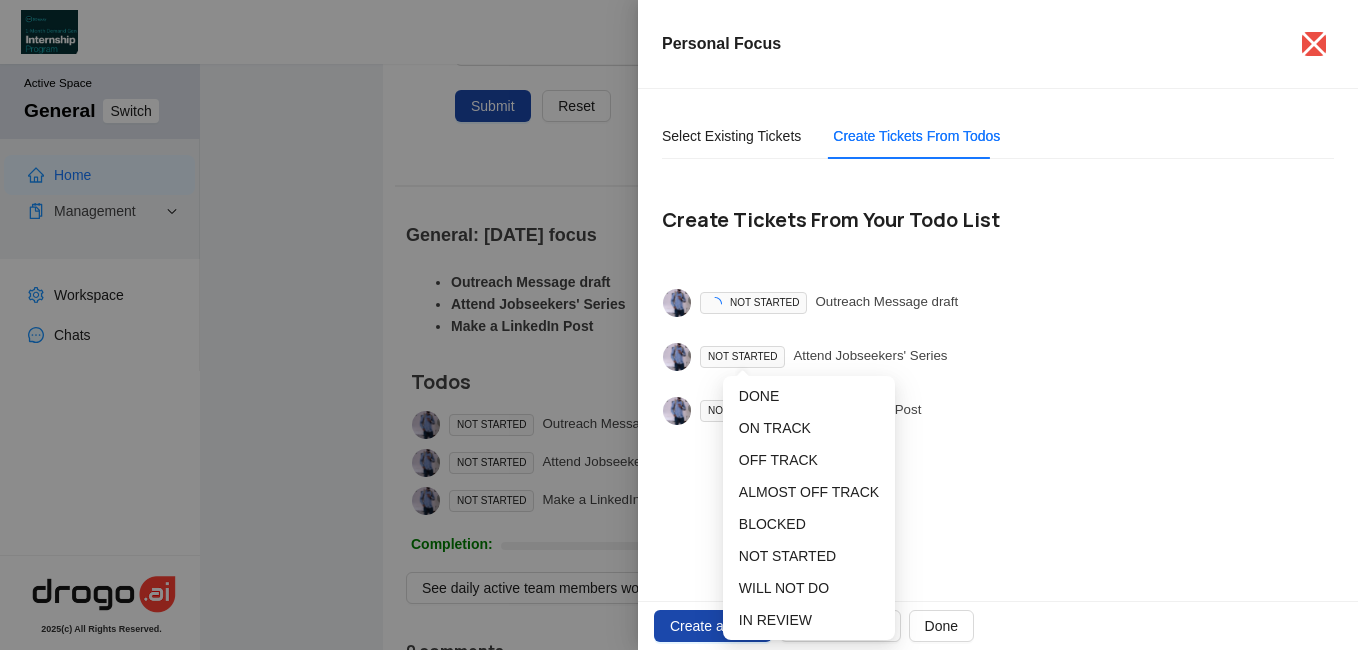 click on "NOT STARTED" at bounding box center [742, 357] 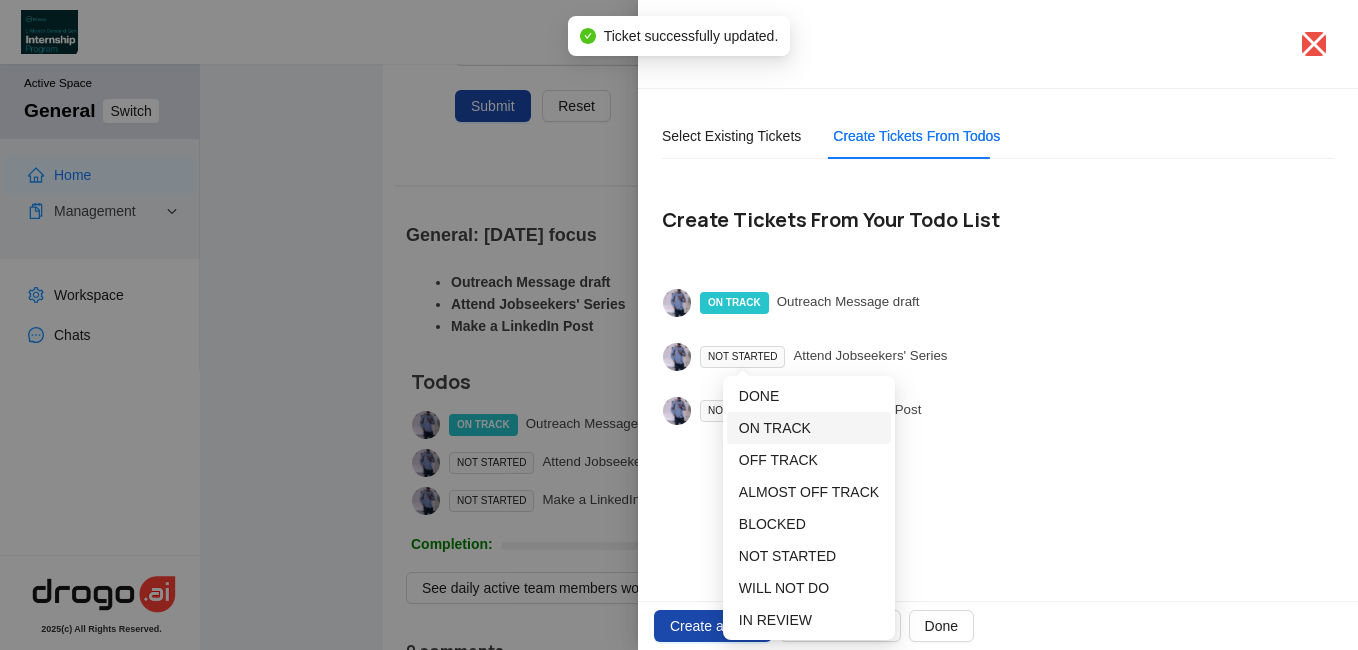 click on "ON TRACK" at bounding box center (775, 428) 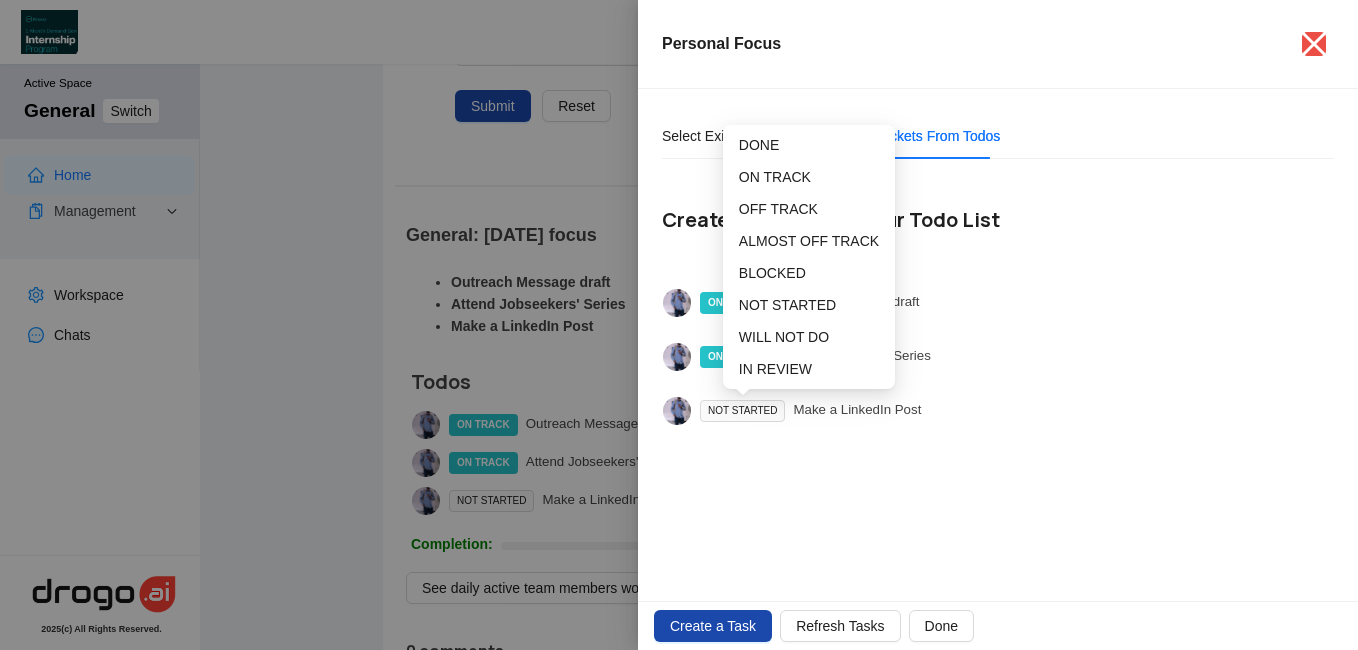 click on "NOT STARTED" at bounding box center [742, 411] 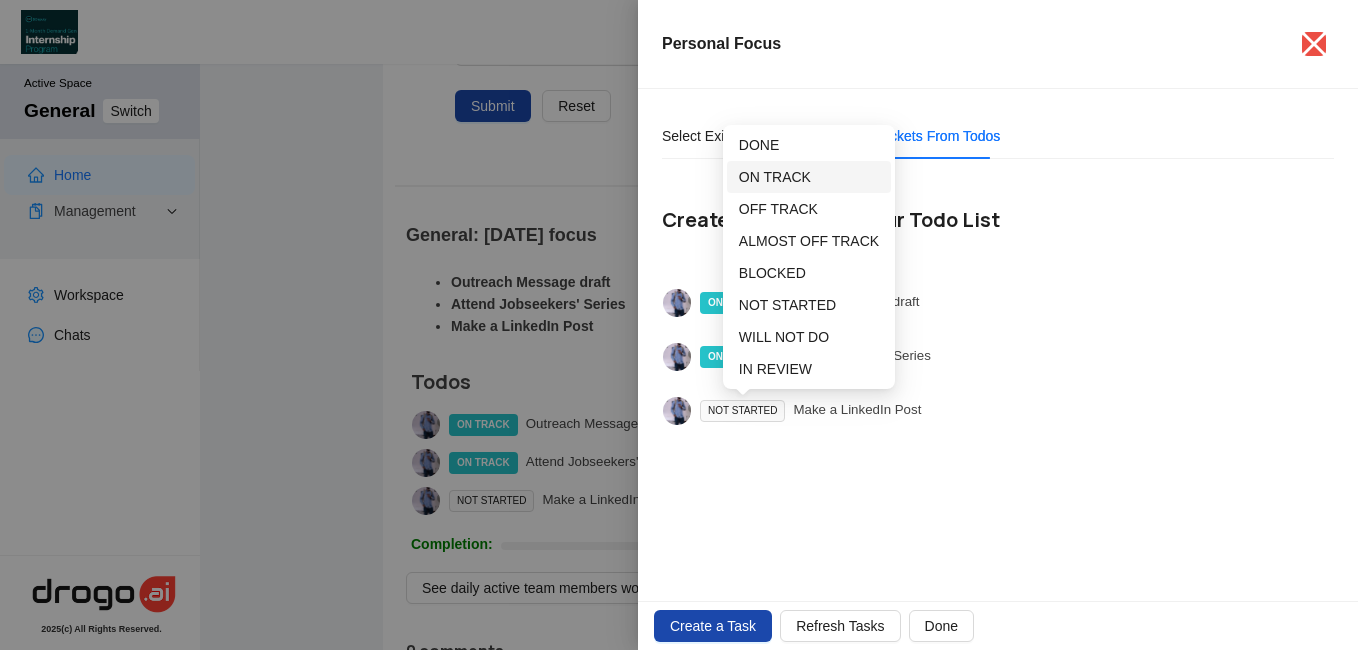 click on "ON TRACK" at bounding box center [775, 177] 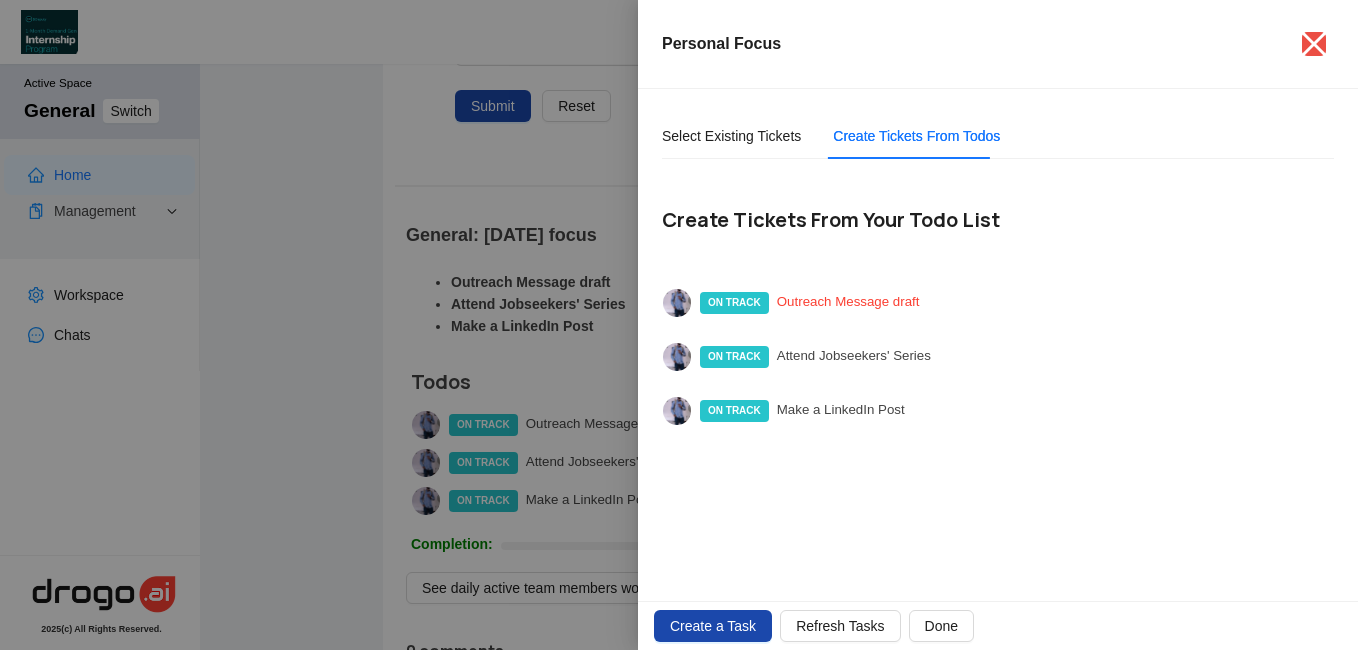 click on "Outreach Message draft" at bounding box center [848, 303] 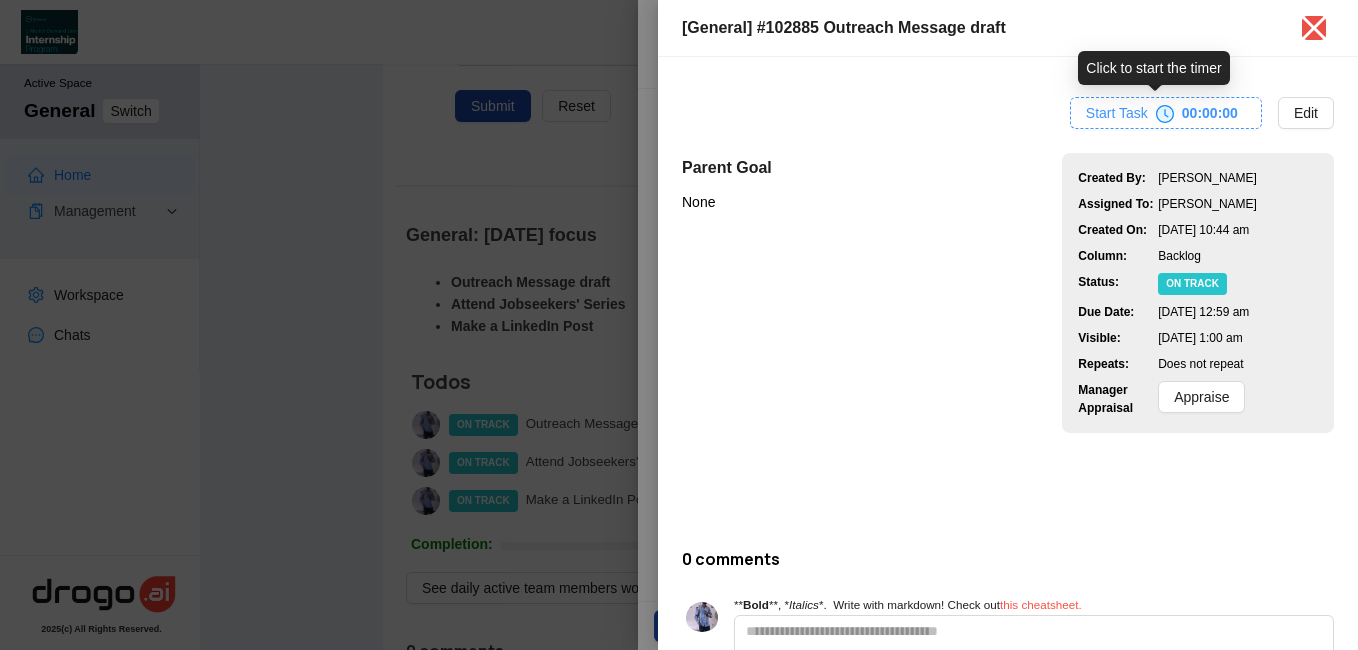 click on "Start Task" at bounding box center (1117, 113) 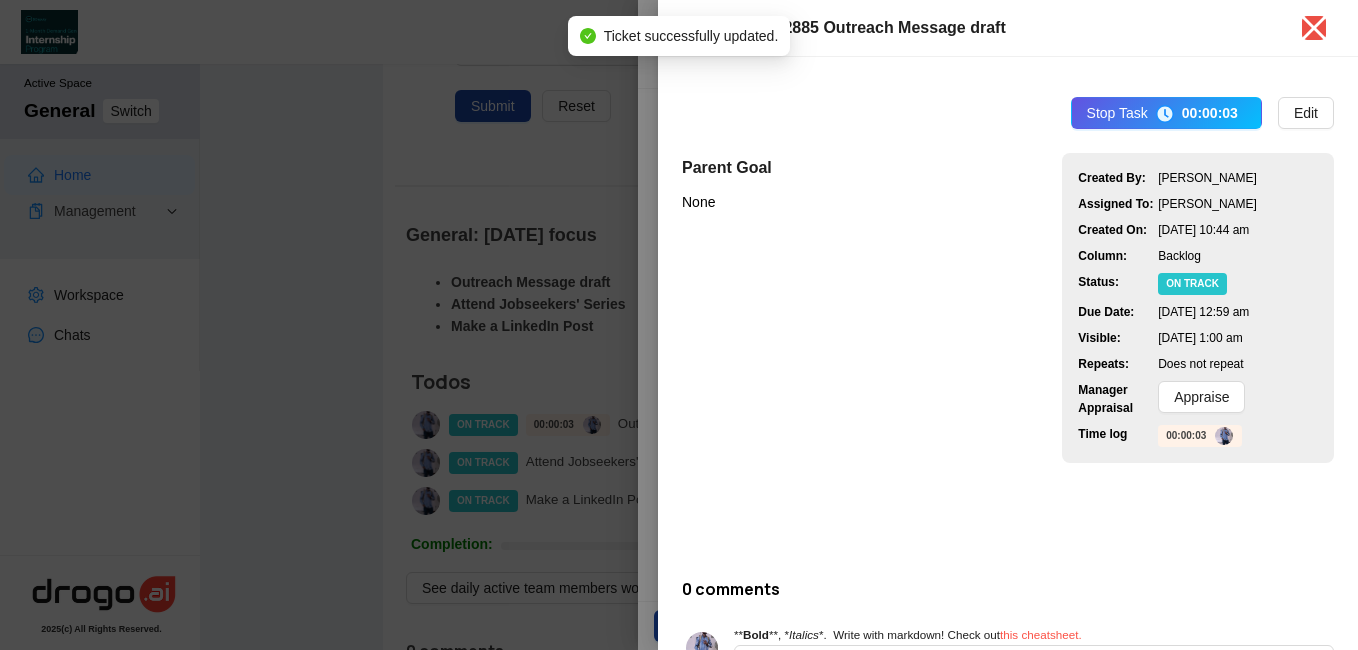 scroll, scrollTop: 187, scrollLeft: 0, axis: vertical 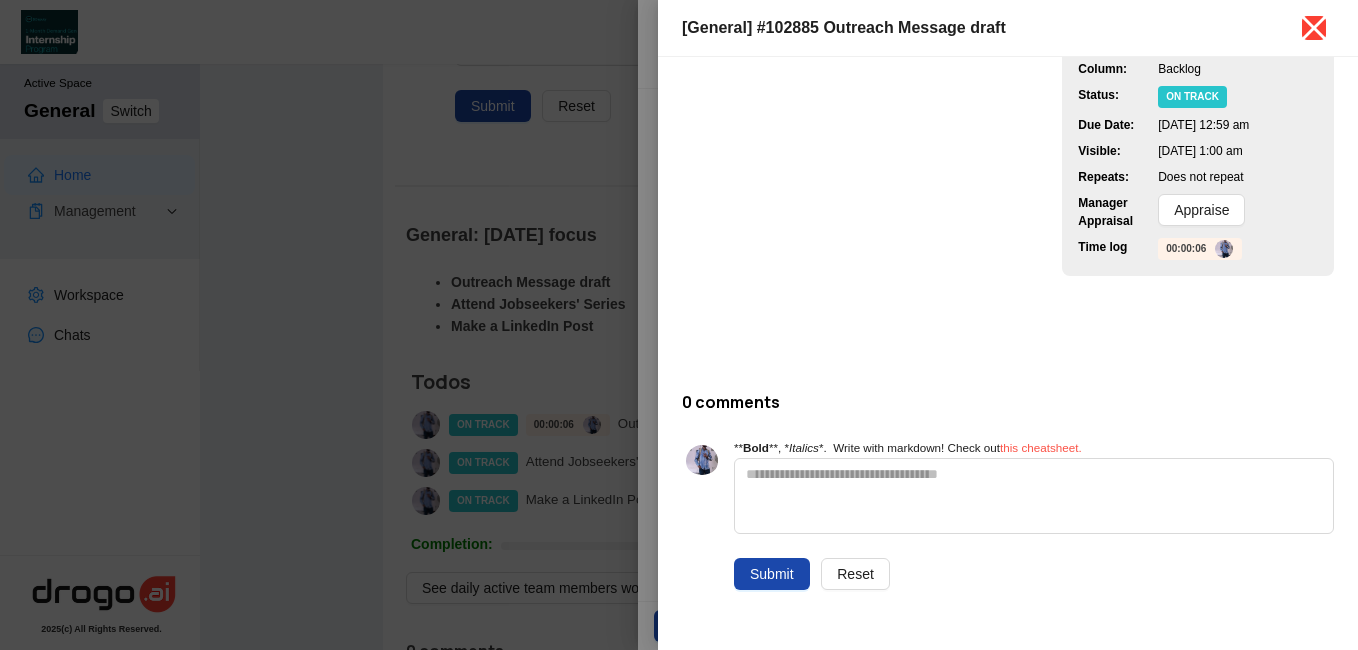 click 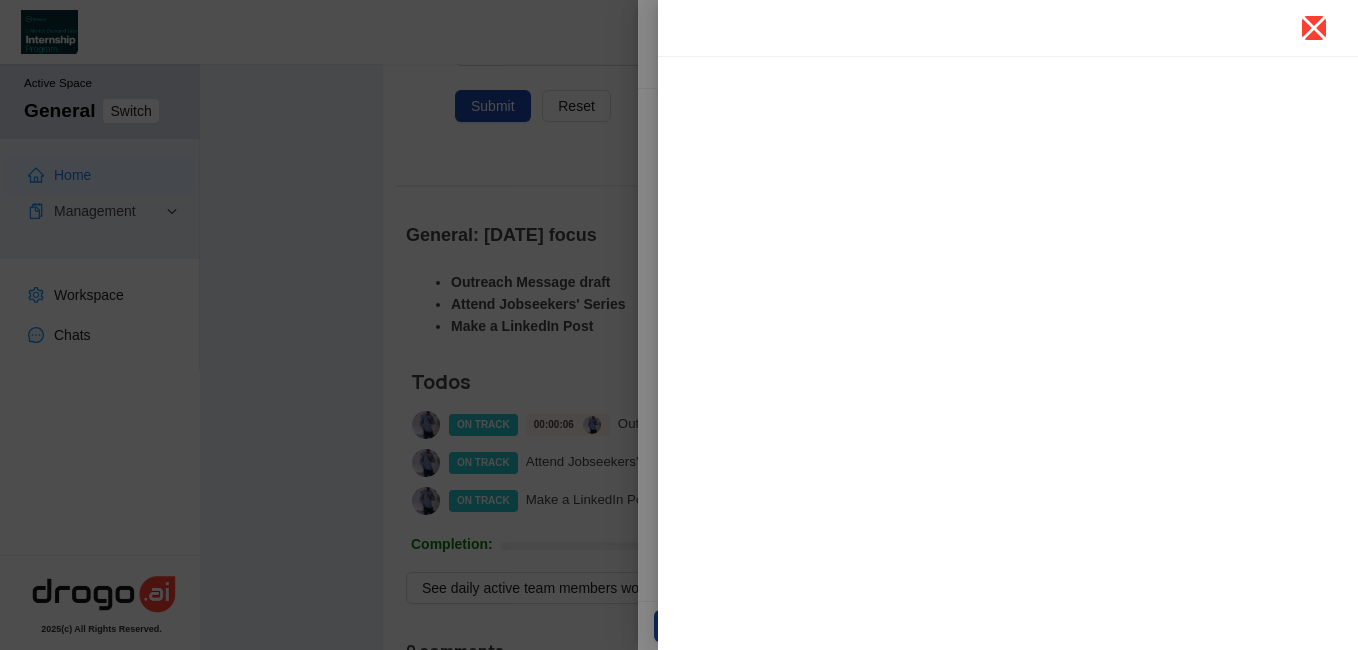 scroll, scrollTop: 0, scrollLeft: 0, axis: both 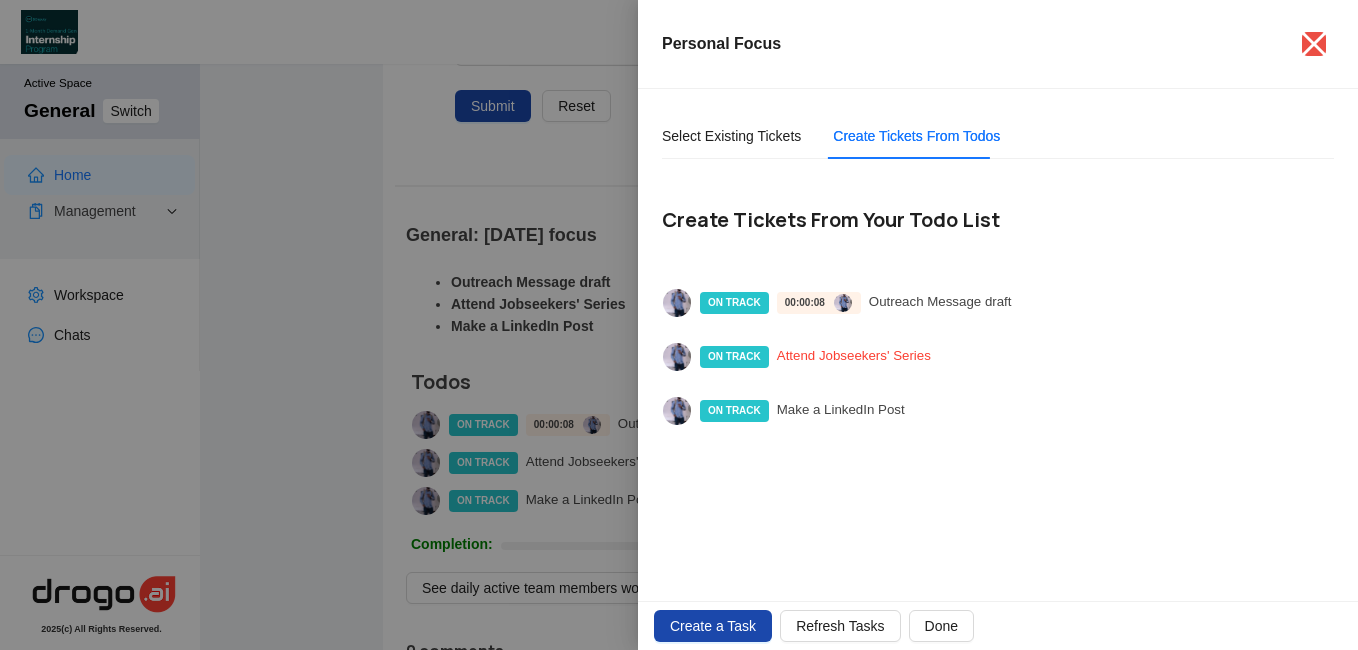 click on "Attend Jobseekers' Series" at bounding box center [854, 357] 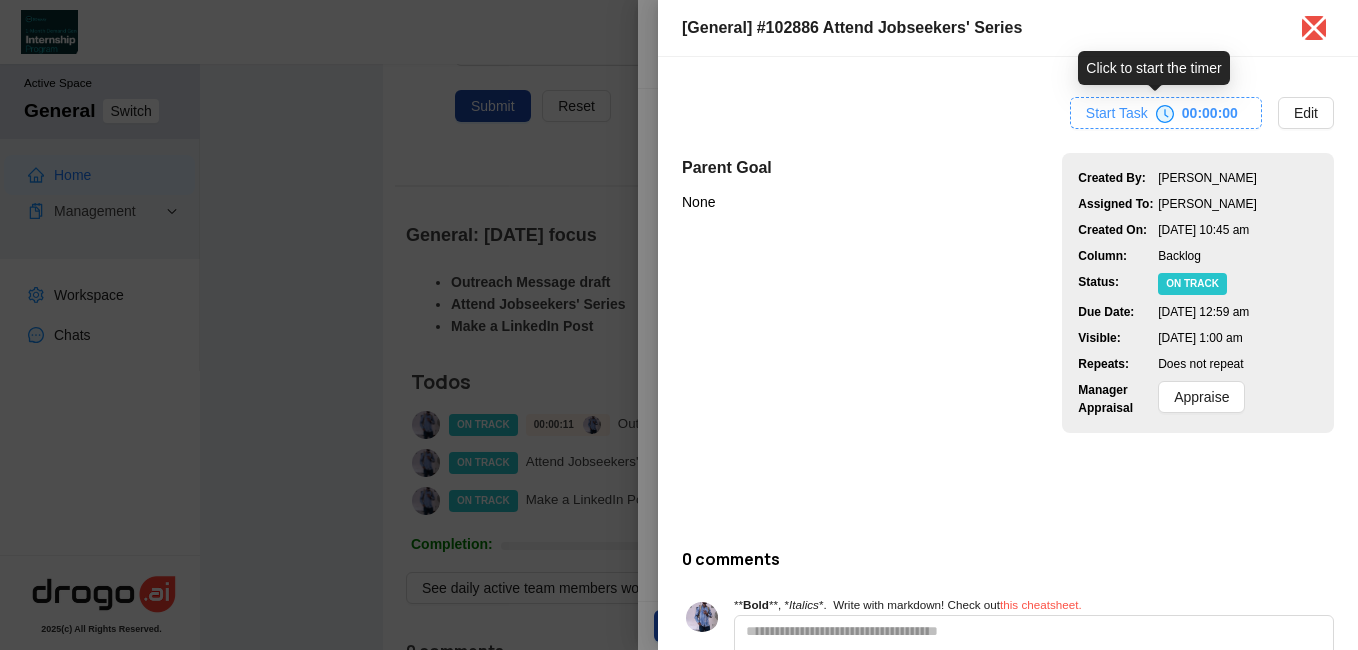 click on "Start Task" at bounding box center [1117, 113] 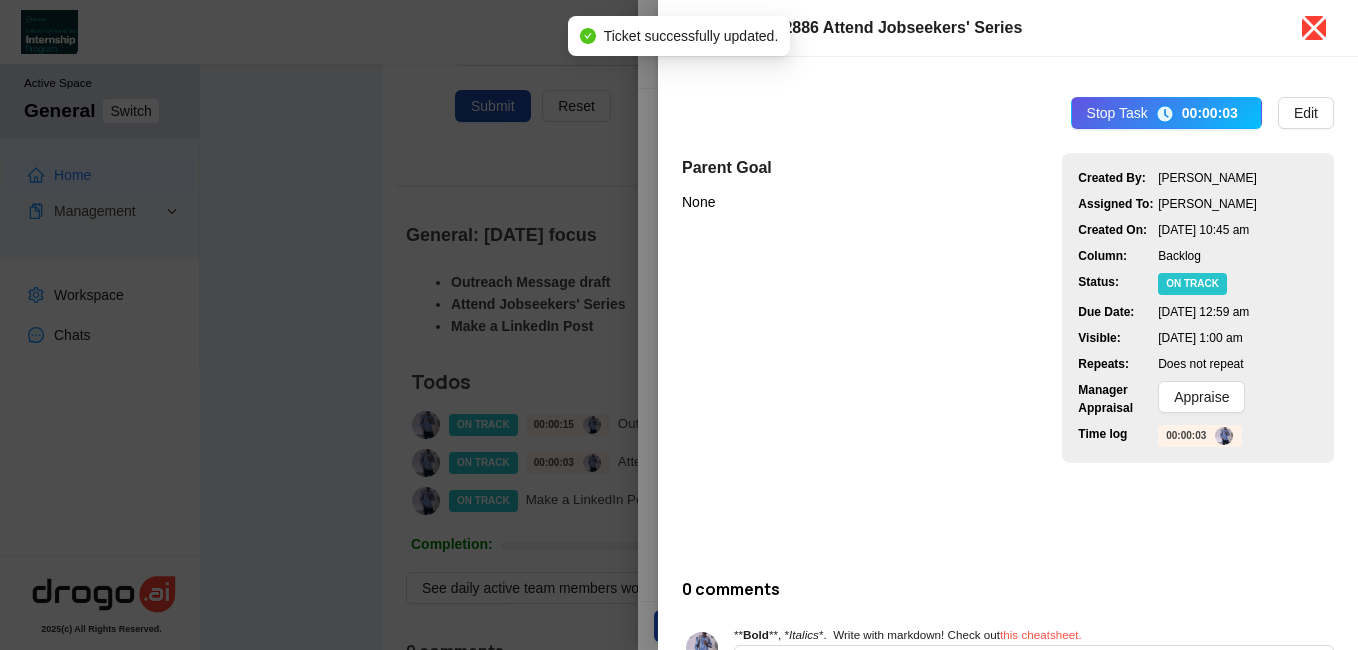 click 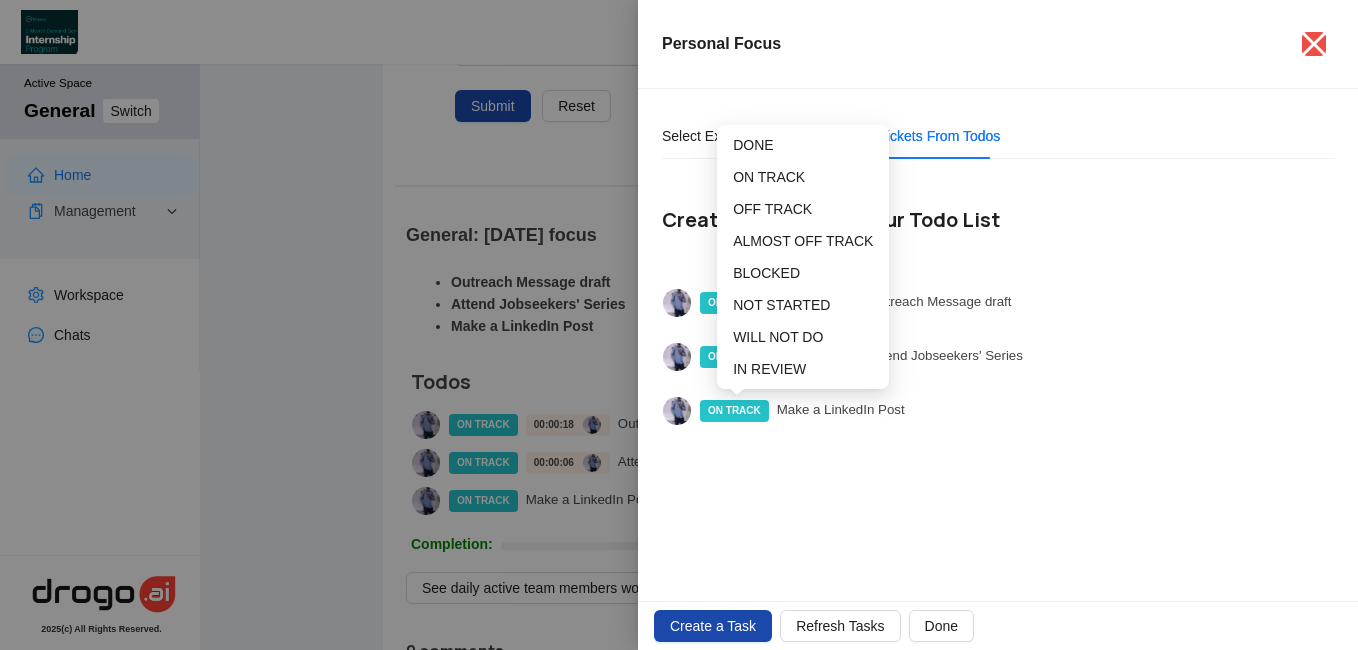 click on "ON TRACK" at bounding box center [734, 411] 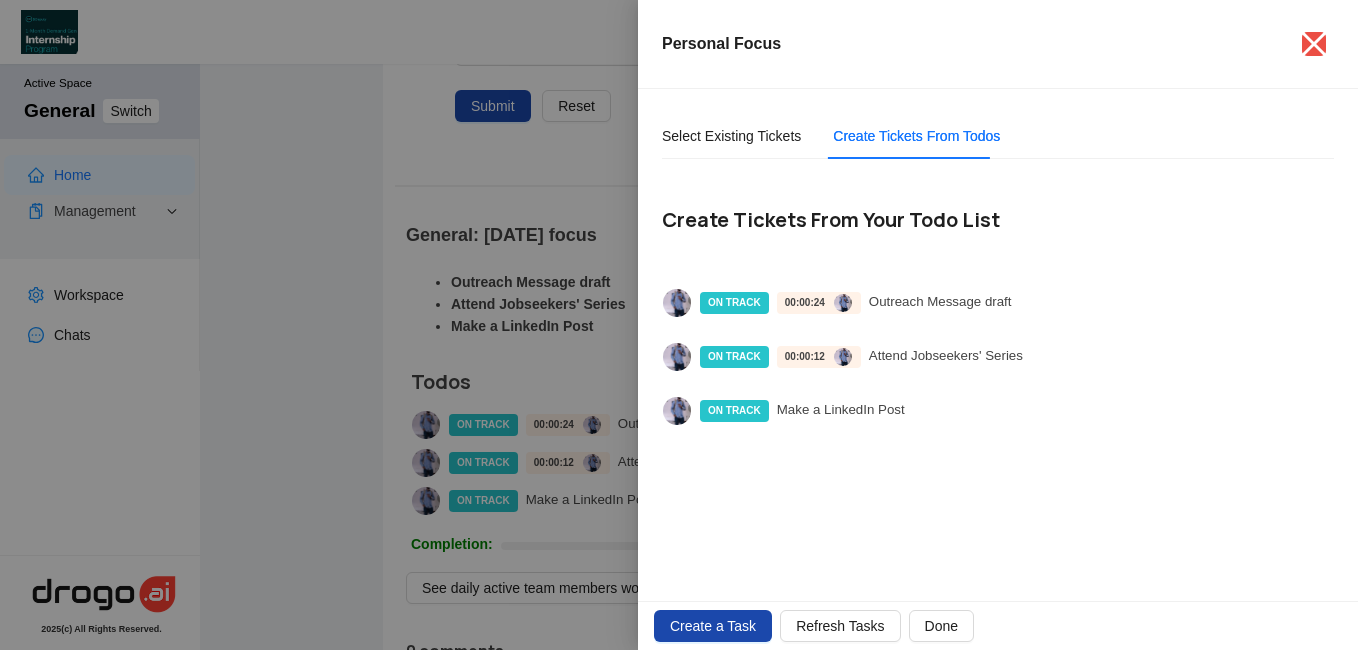 click on "ON TRACK Make a LinkedIn Post" at bounding box center (783, 411) 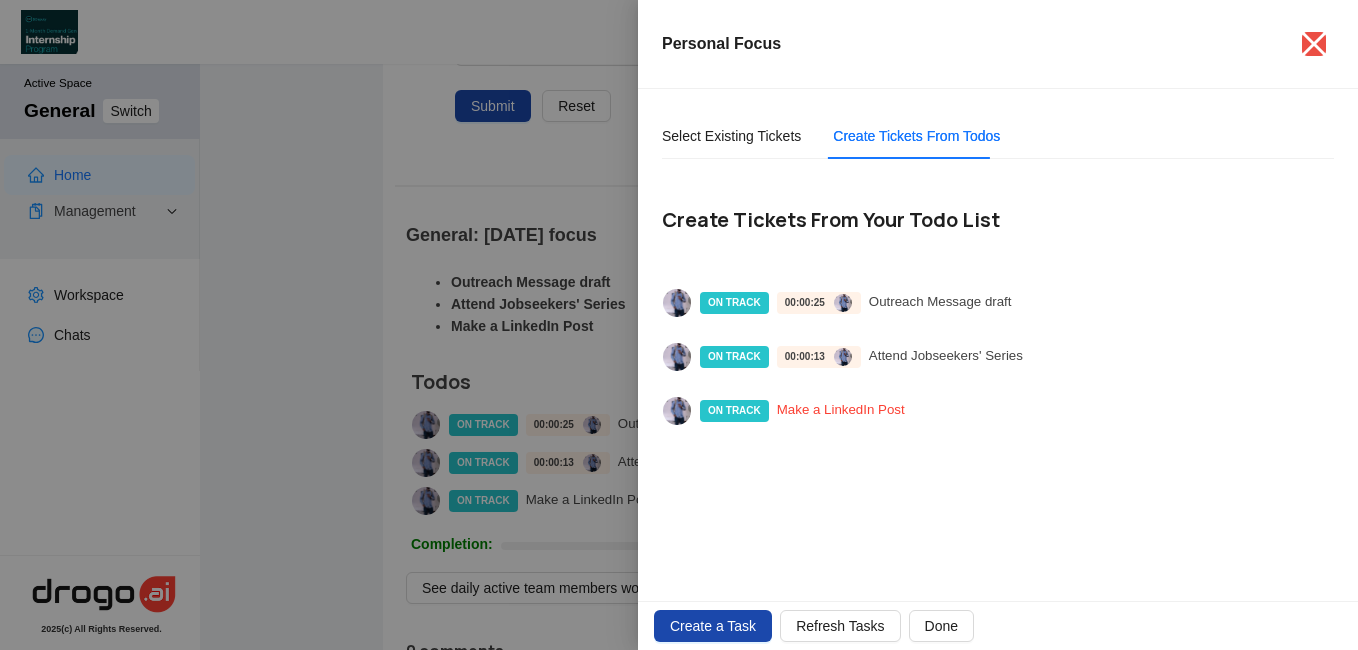 click on "Make a LinkedIn Post" at bounding box center (841, 411) 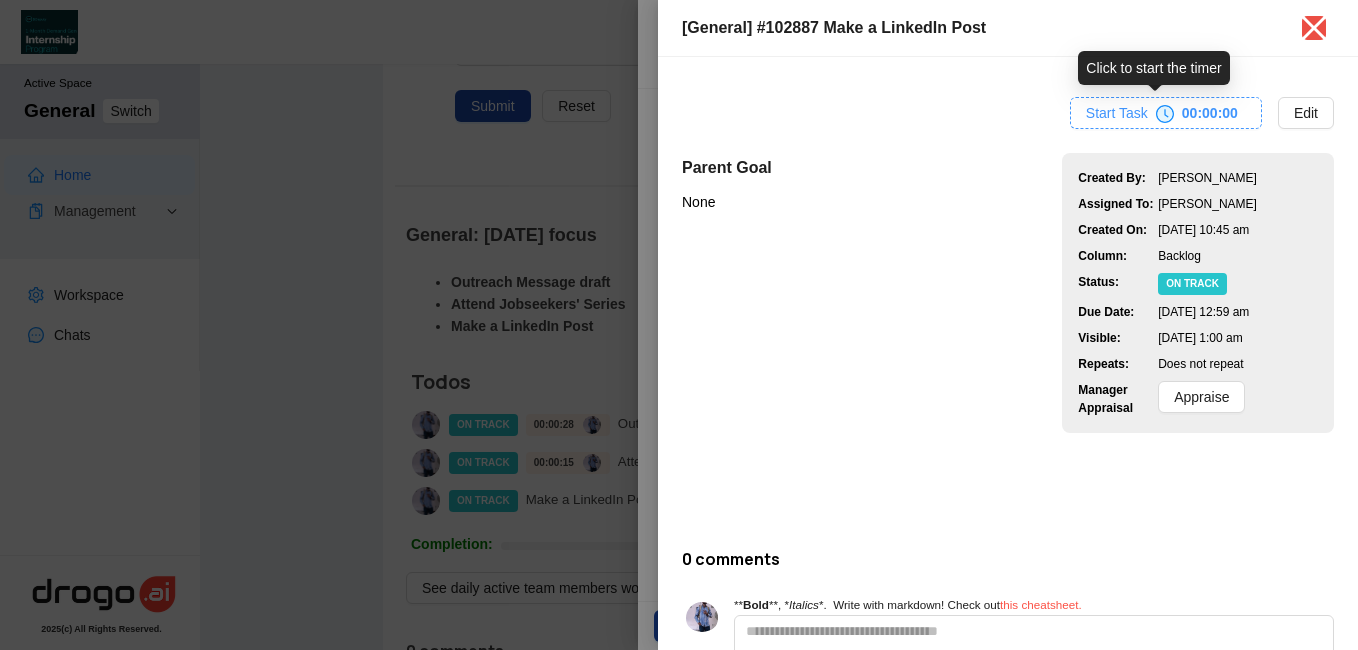 click on "Start Task" at bounding box center [1117, 113] 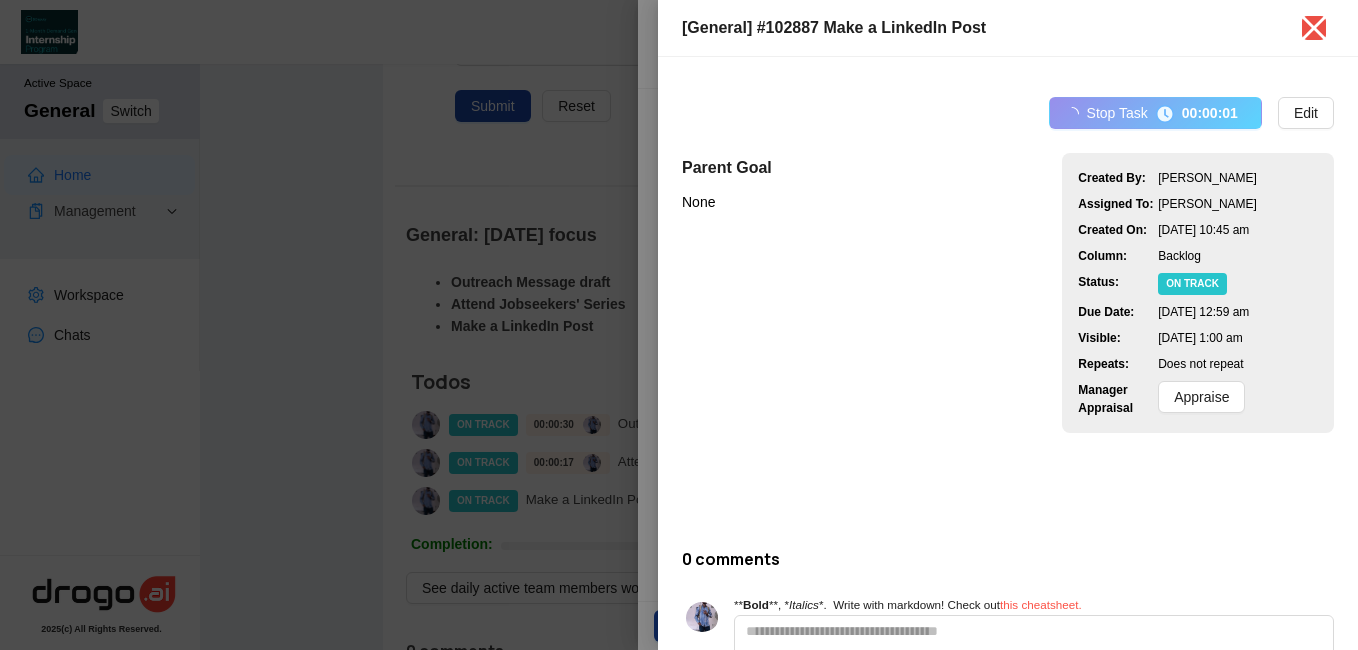 click at bounding box center (679, 325) 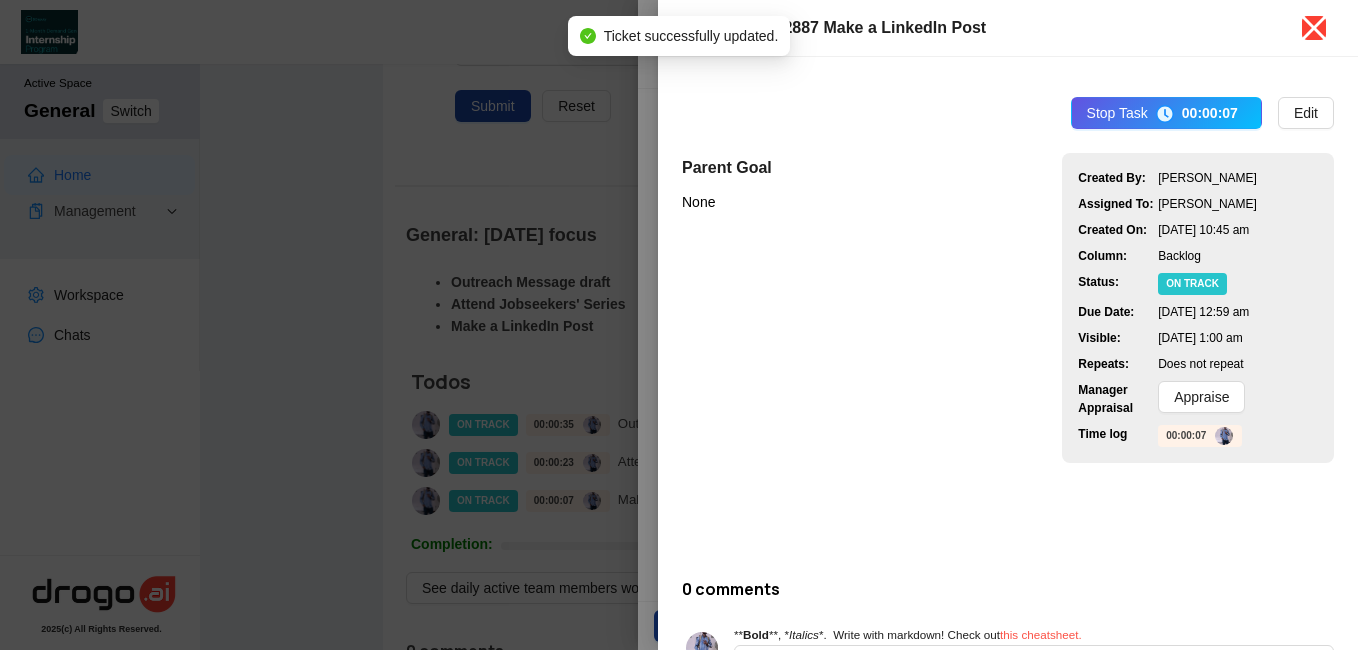 click 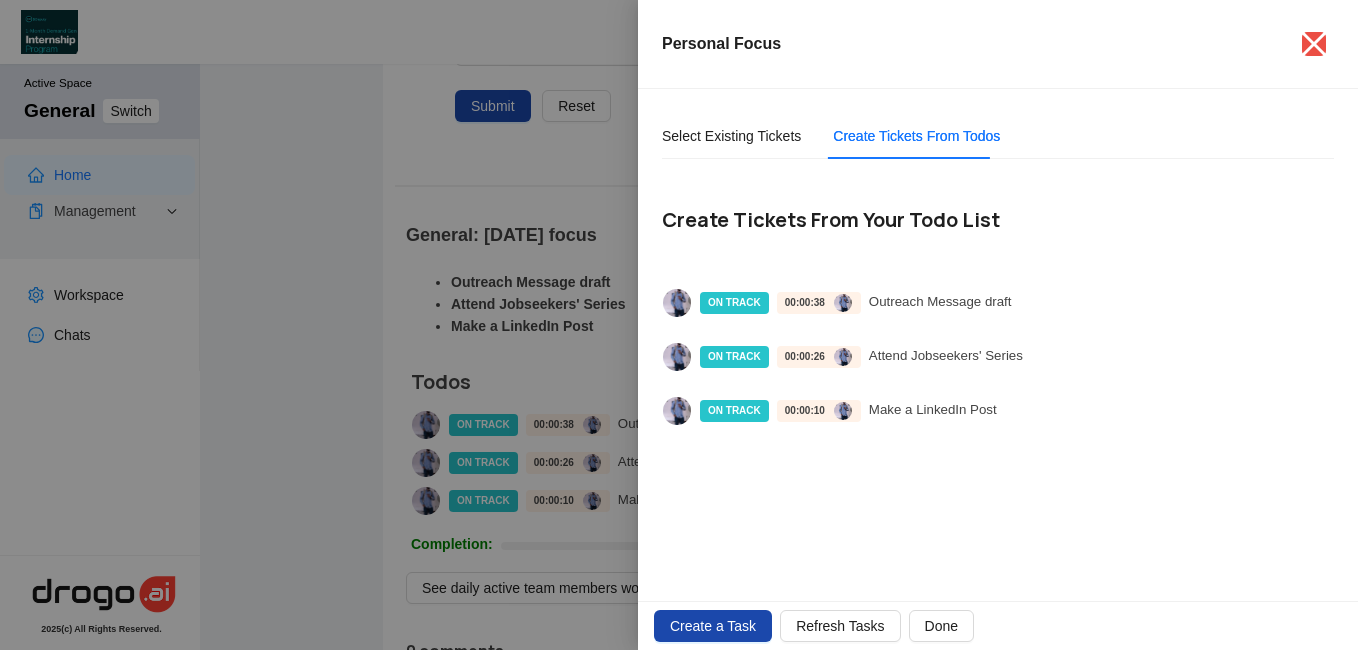 click at bounding box center (679, 325) 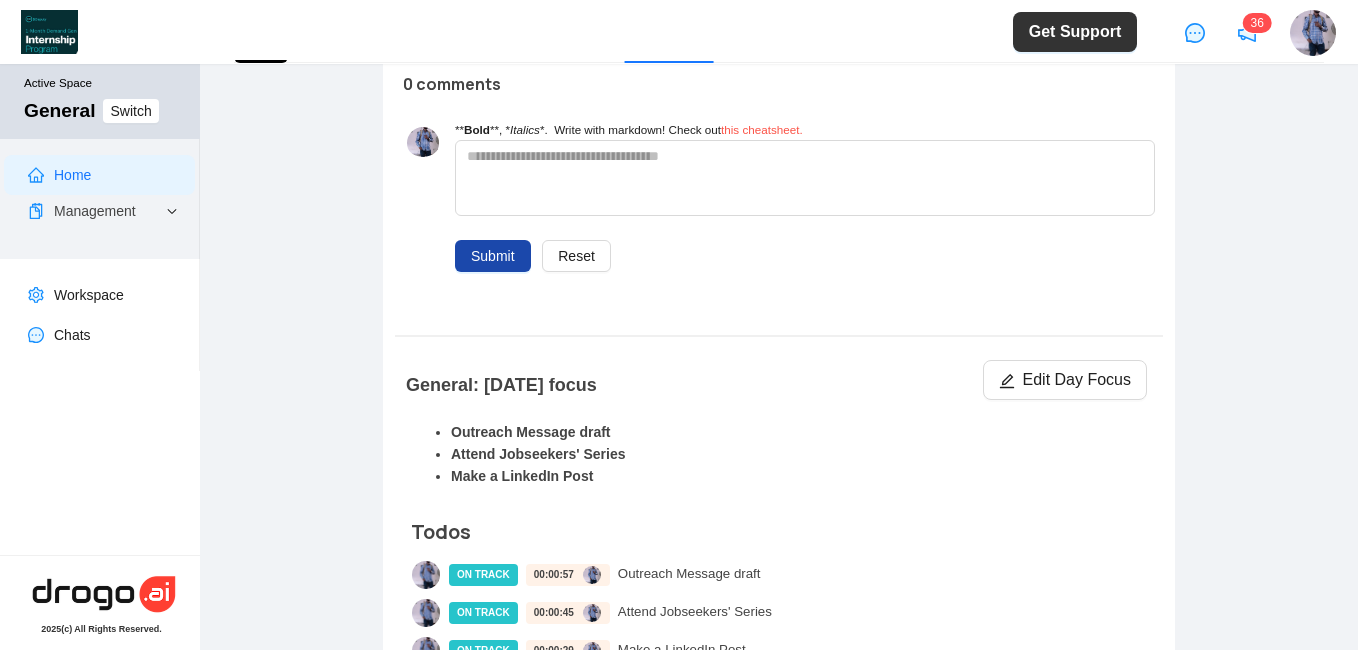 scroll, scrollTop: 249, scrollLeft: 0, axis: vertical 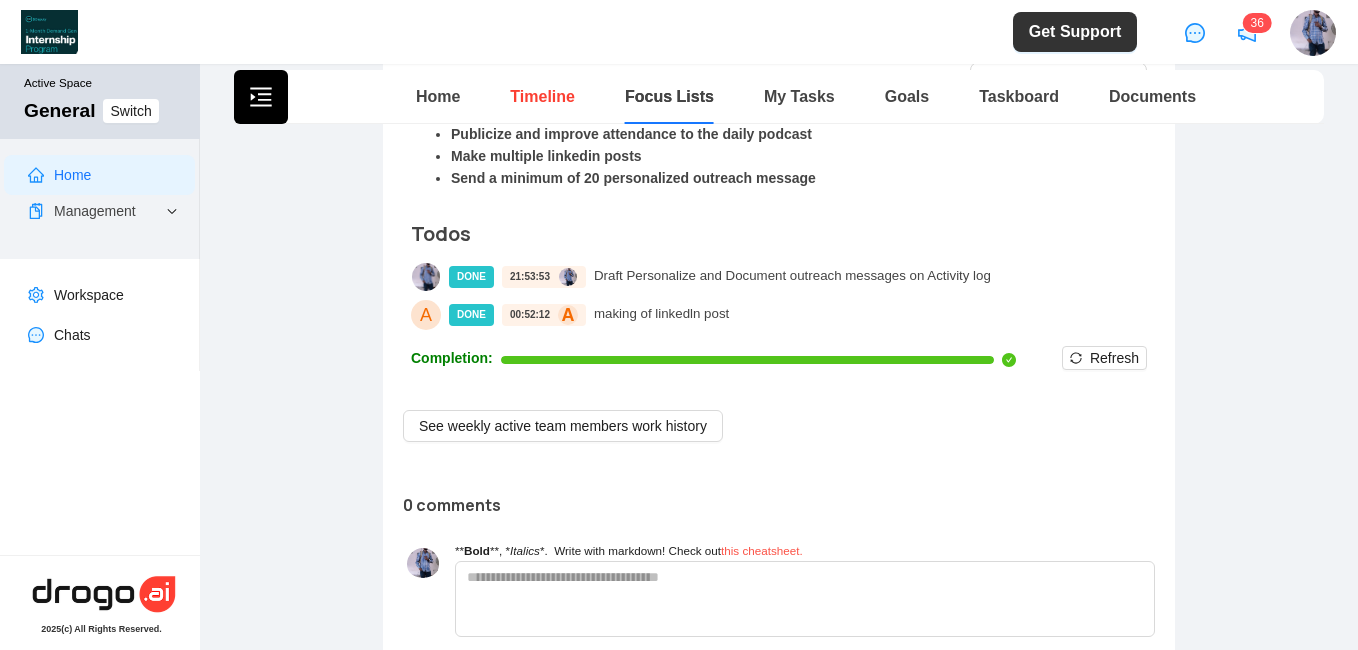 click on "Timeline" at bounding box center (542, 96) 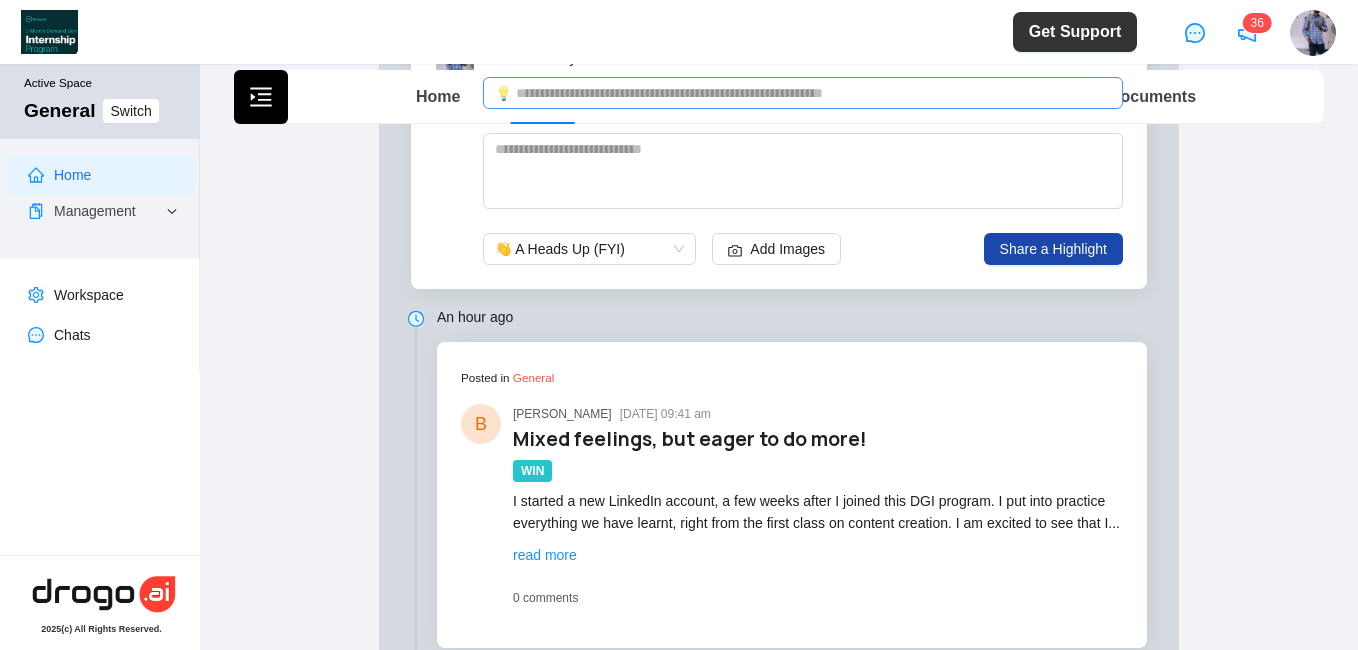 type 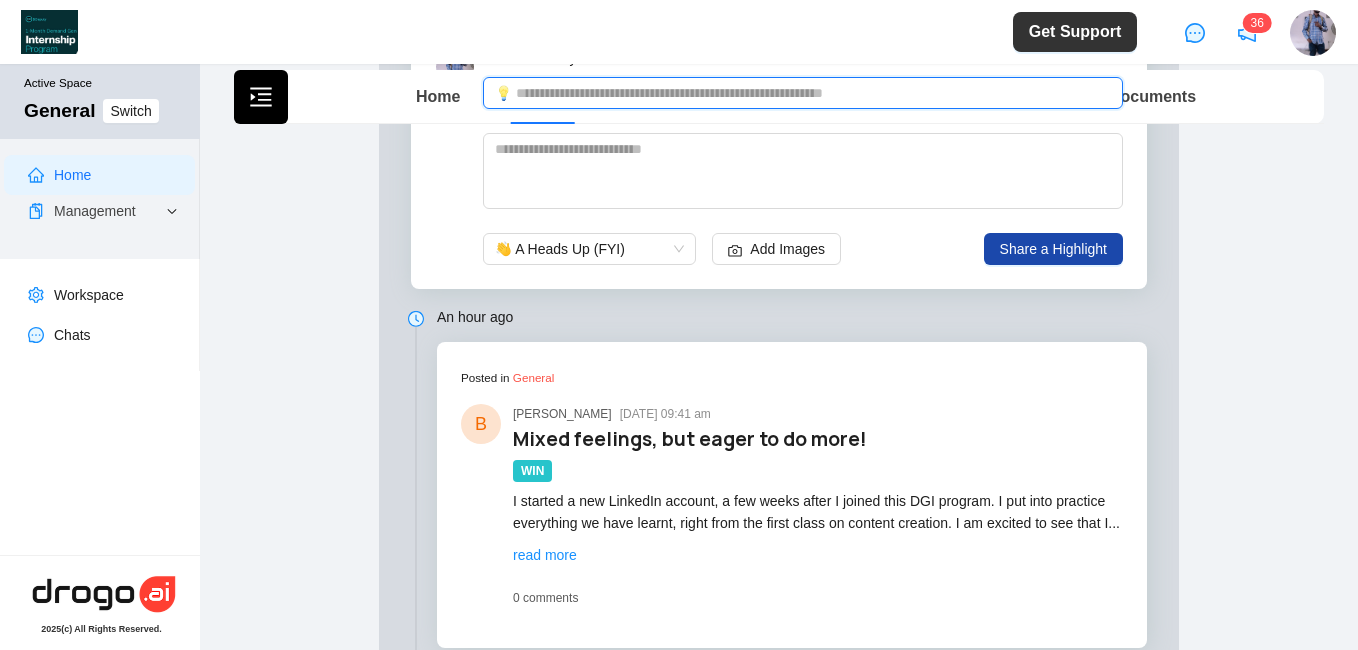 scroll, scrollTop: 0, scrollLeft: 0, axis: both 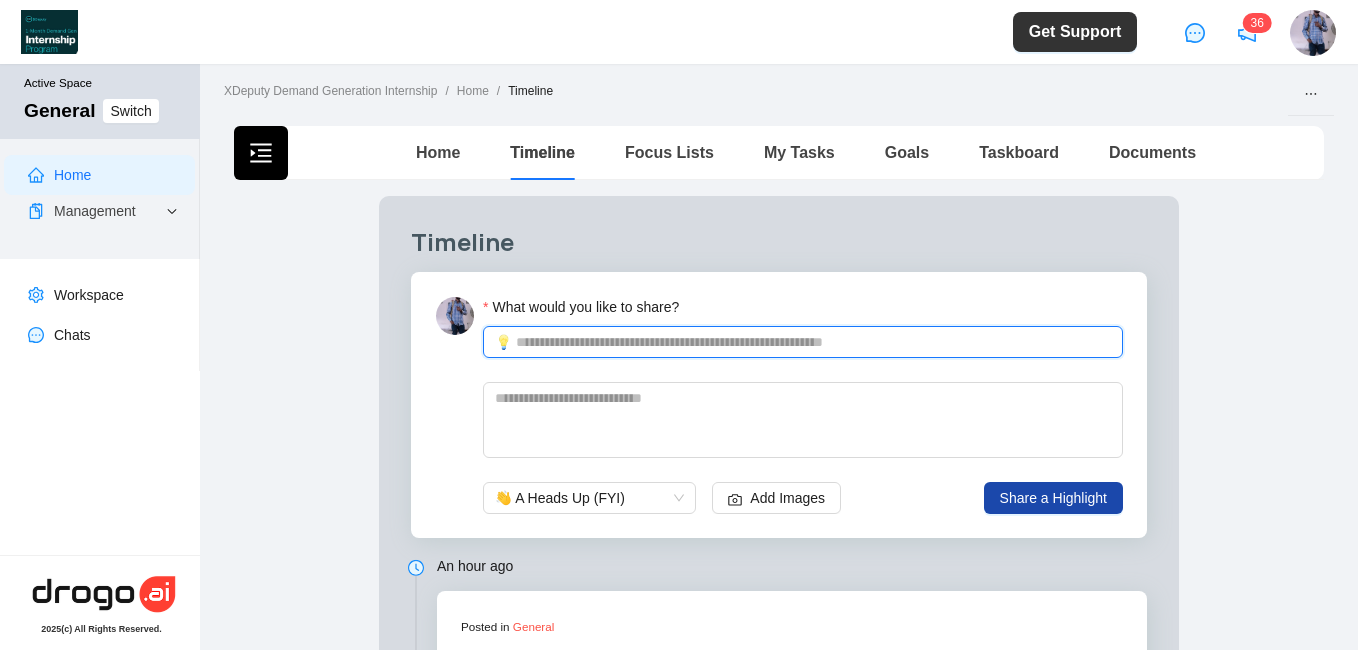 click on "What would you like to share?" at bounding box center (813, 342) 